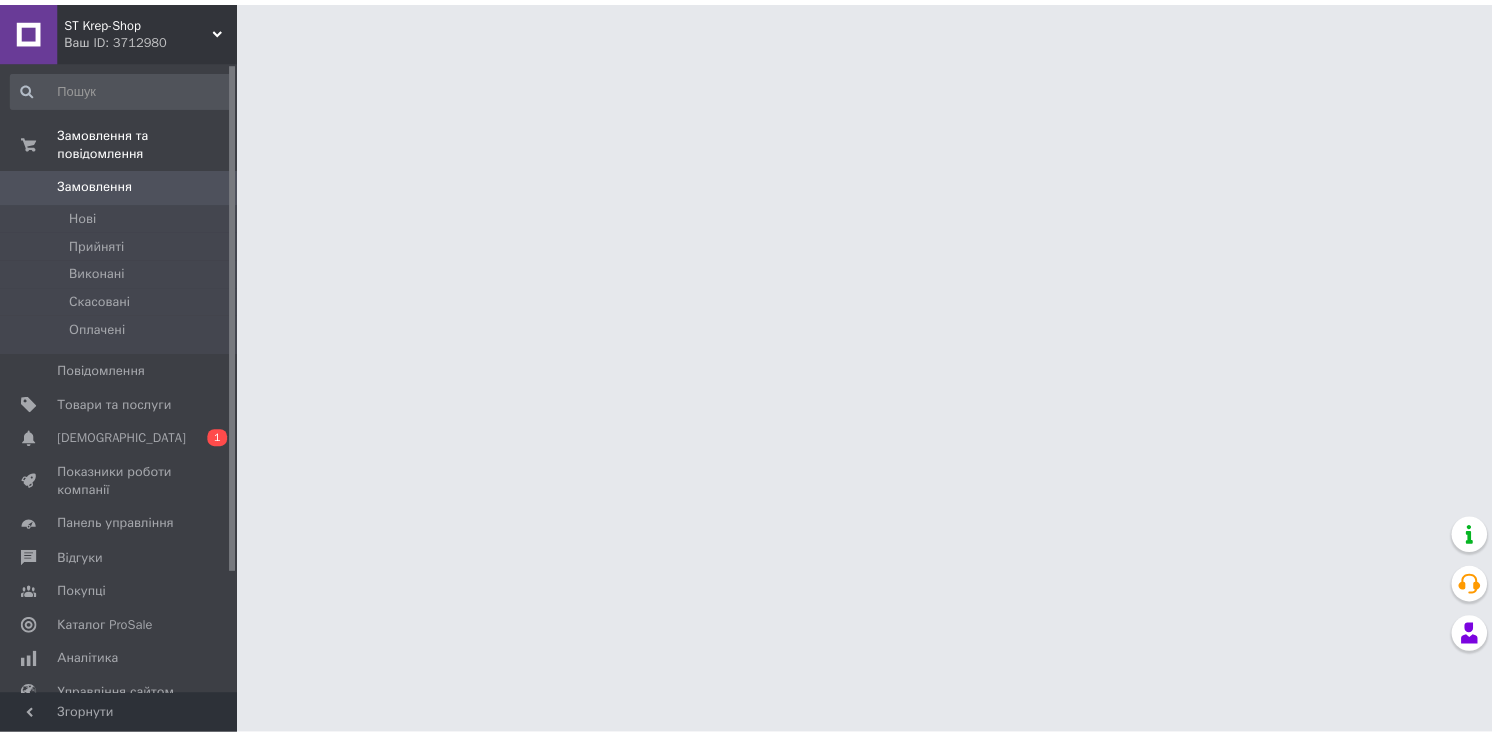 scroll, scrollTop: 0, scrollLeft: 0, axis: both 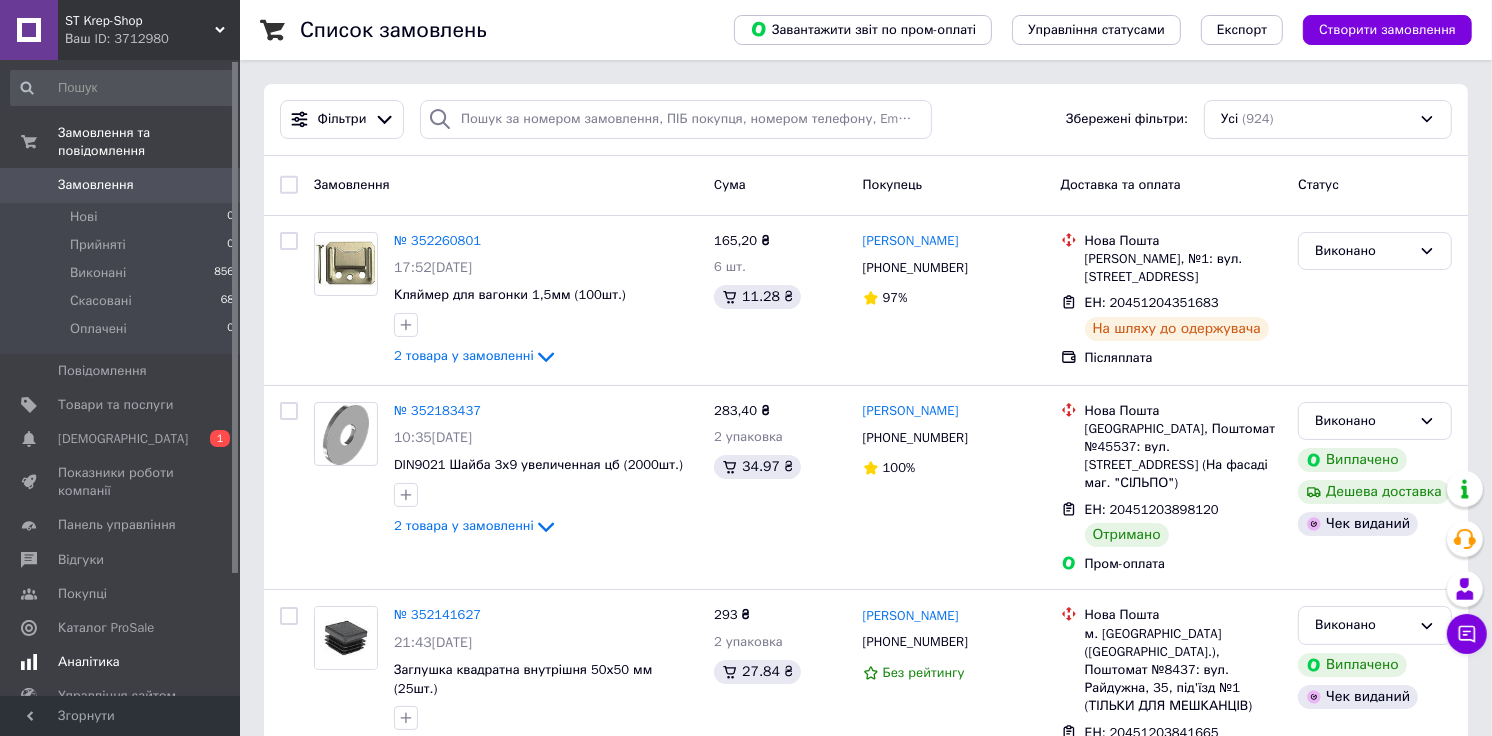 click on "[DEMOGRAPHIC_DATA]" at bounding box center [121, 439] 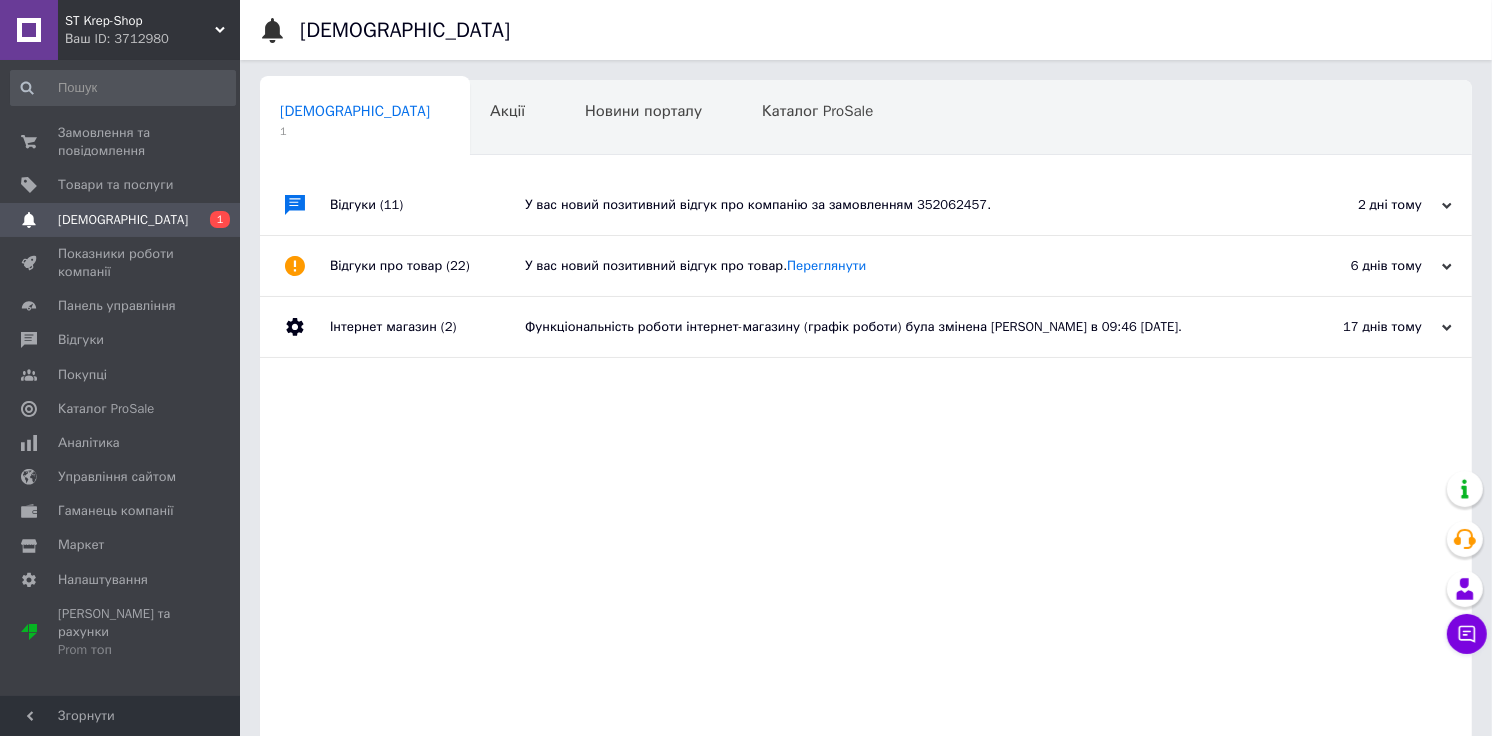 click on "2 дні тому" at bounding box center (1352, 205) 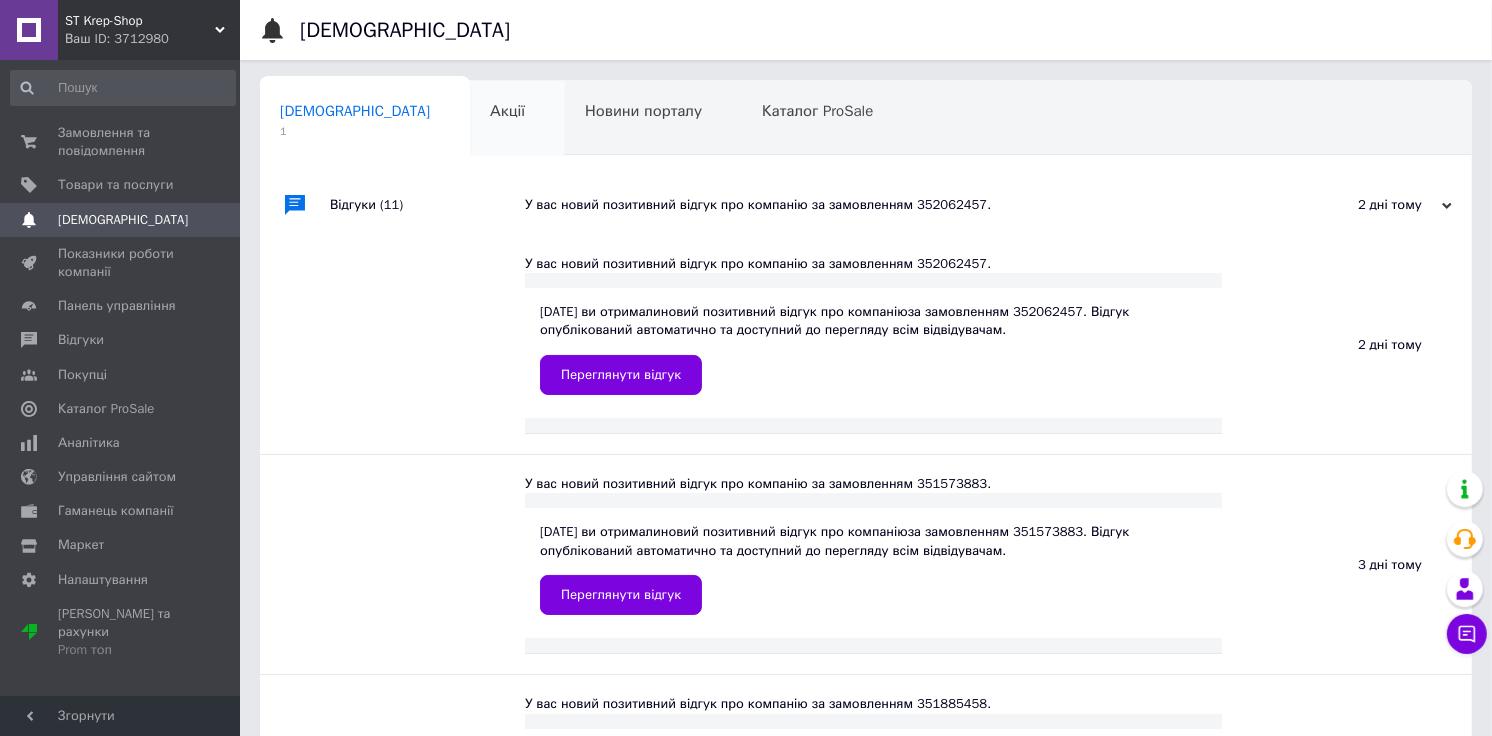 click on "Акції 0" at bounding box center [517, 119] 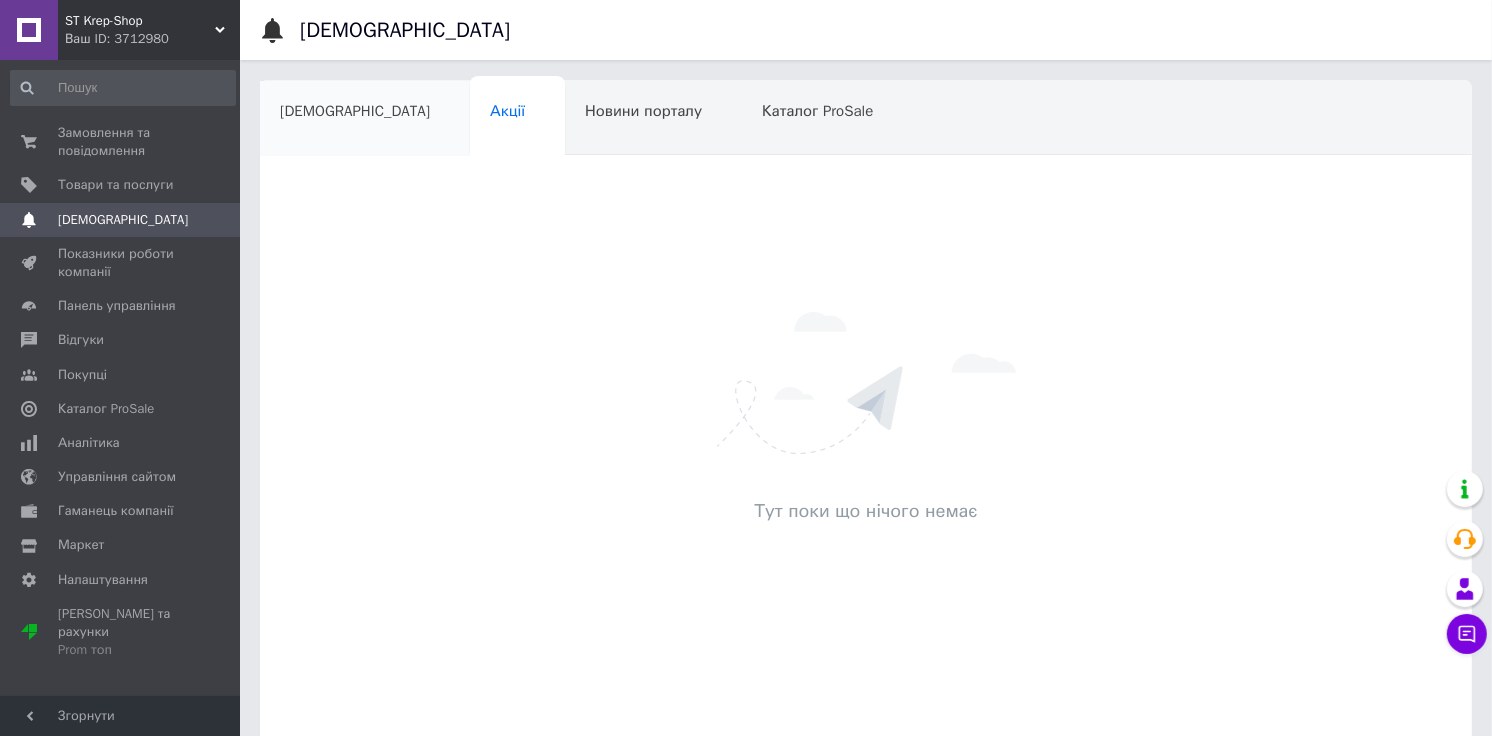 click on "[DEMOGRAPHIC_DATA]" at bounding box center [365, 119] 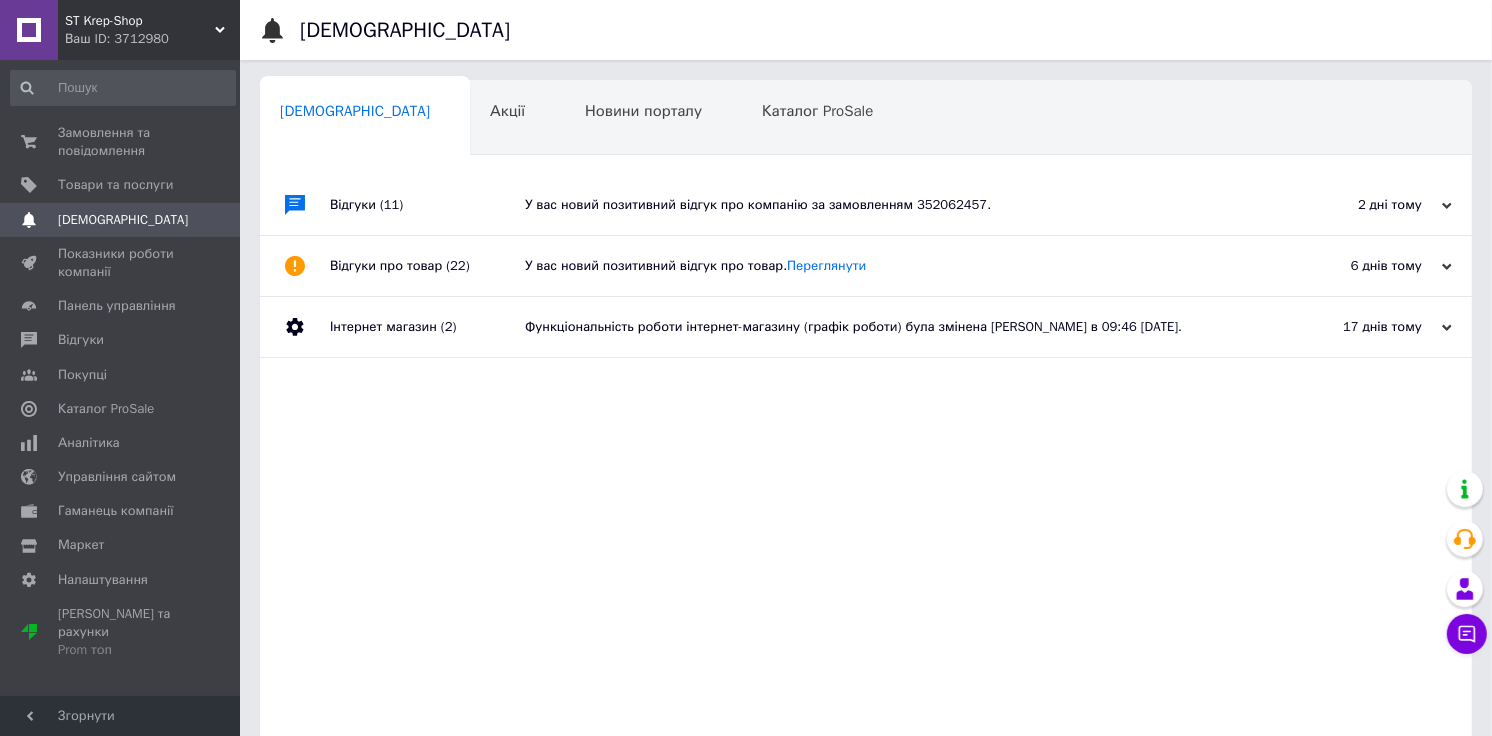 click on "Відгуки   (11)" at bounding box center (427, 205) 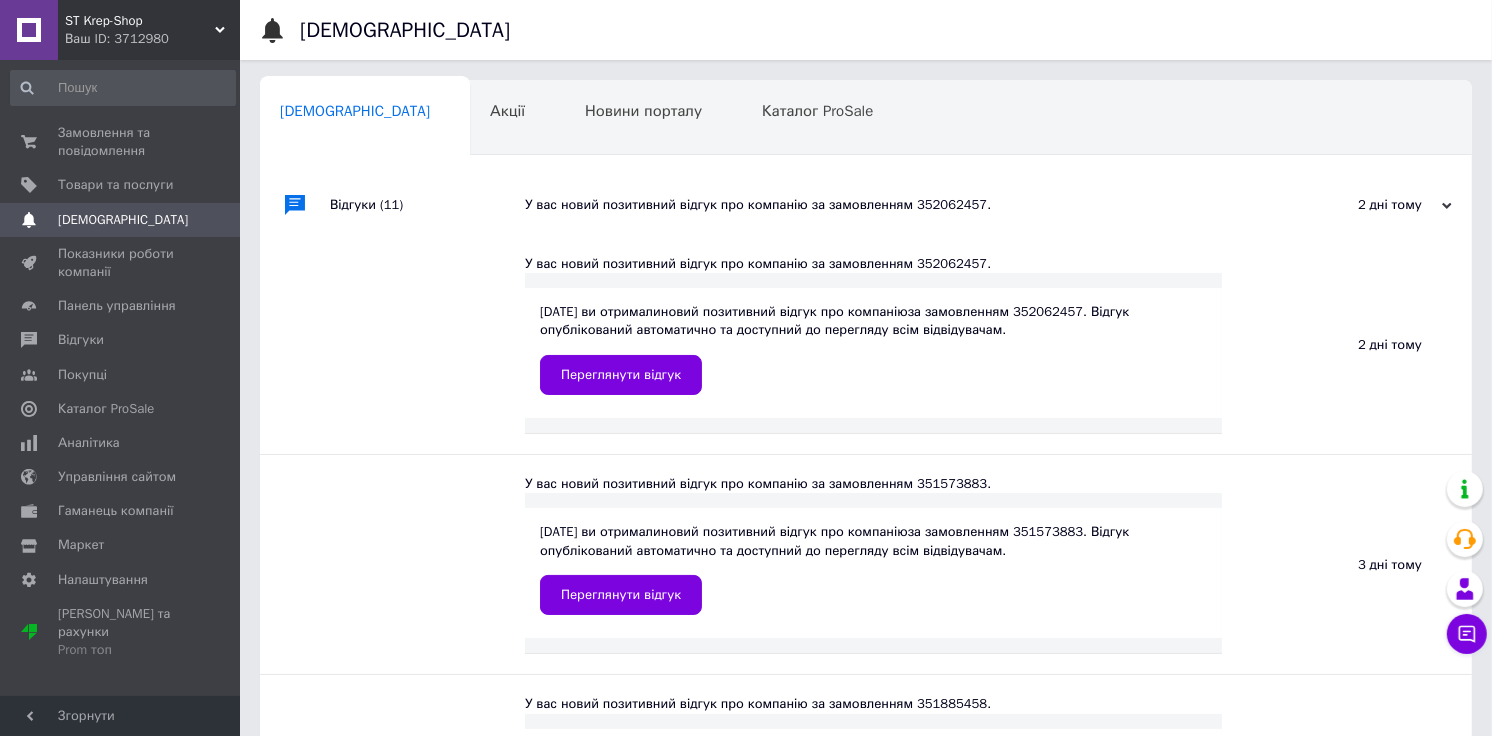 click on "Відгуки   (11)" at bounding box center (427, 205) 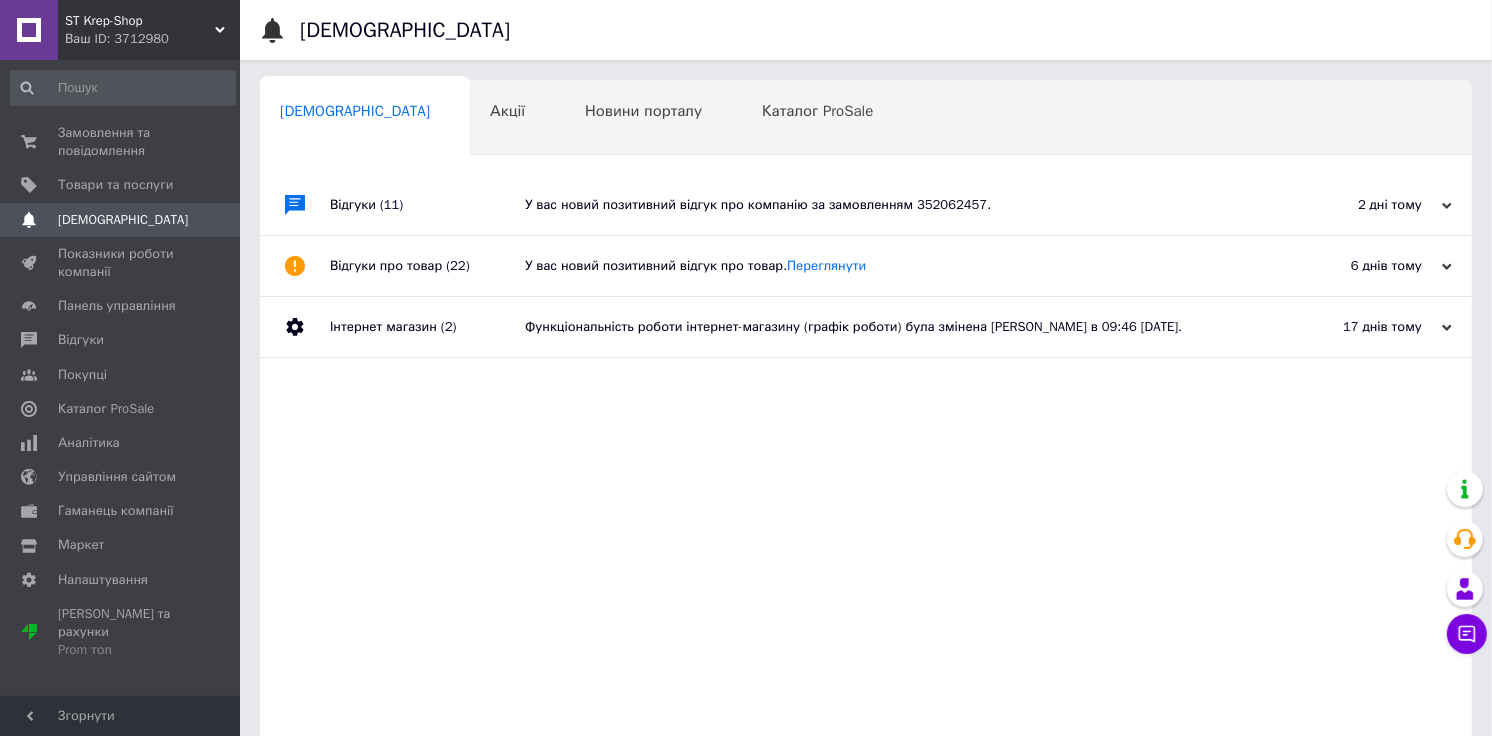 click on "Інтернет магазин   (2)" at bounding box center (427, 327) 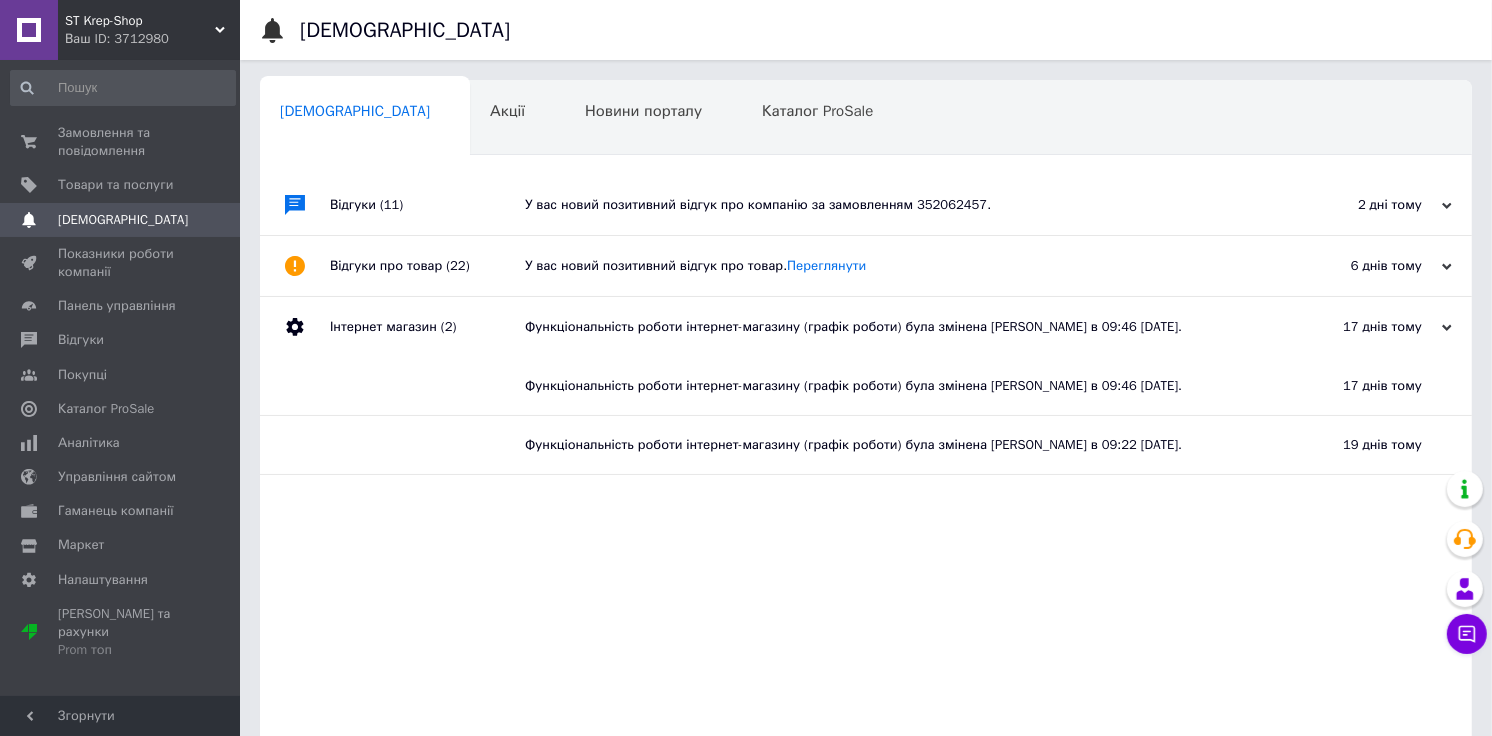 click on "Інтернет магазин   (2)" at bounding box center (427, 327) 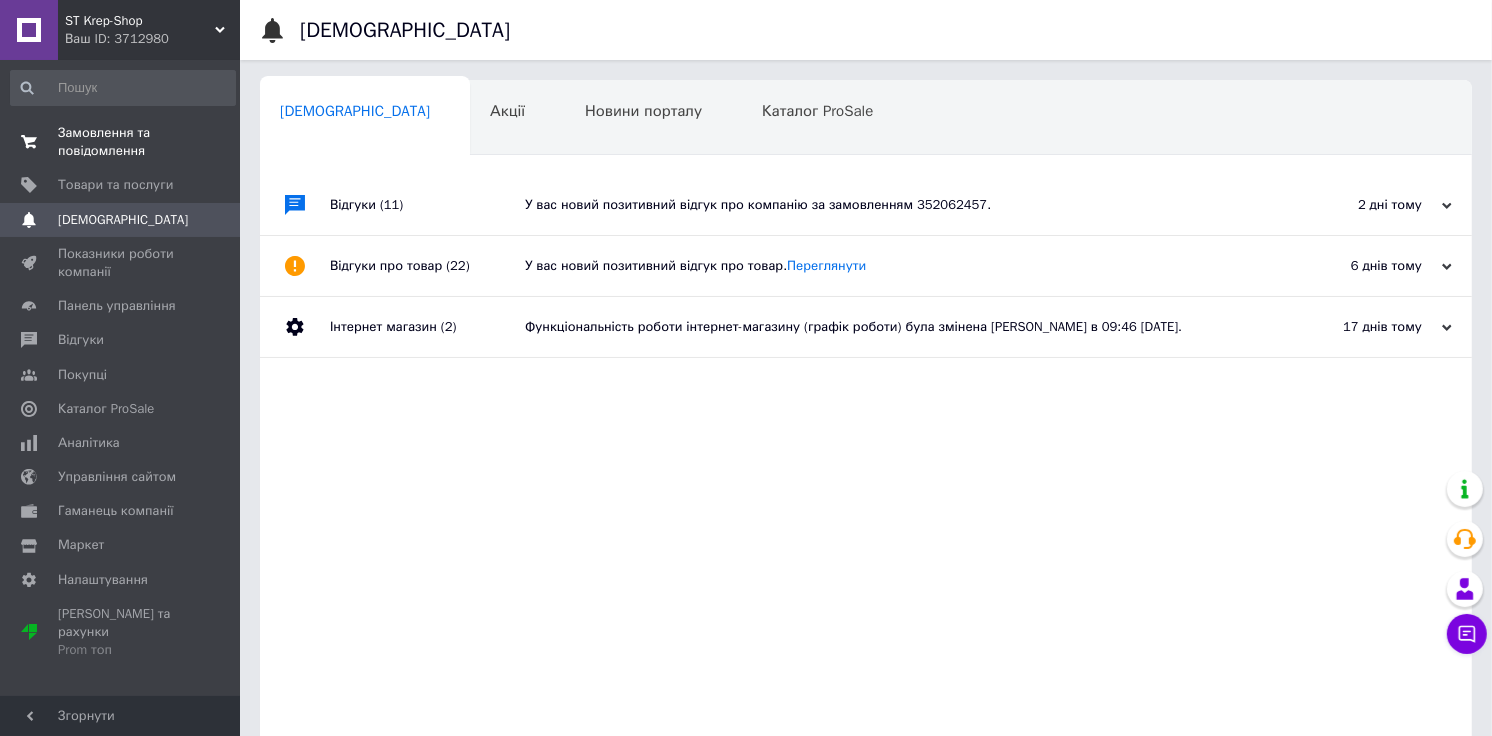click on "Замовлення та повідомлення" at bounding box center [121, 142] 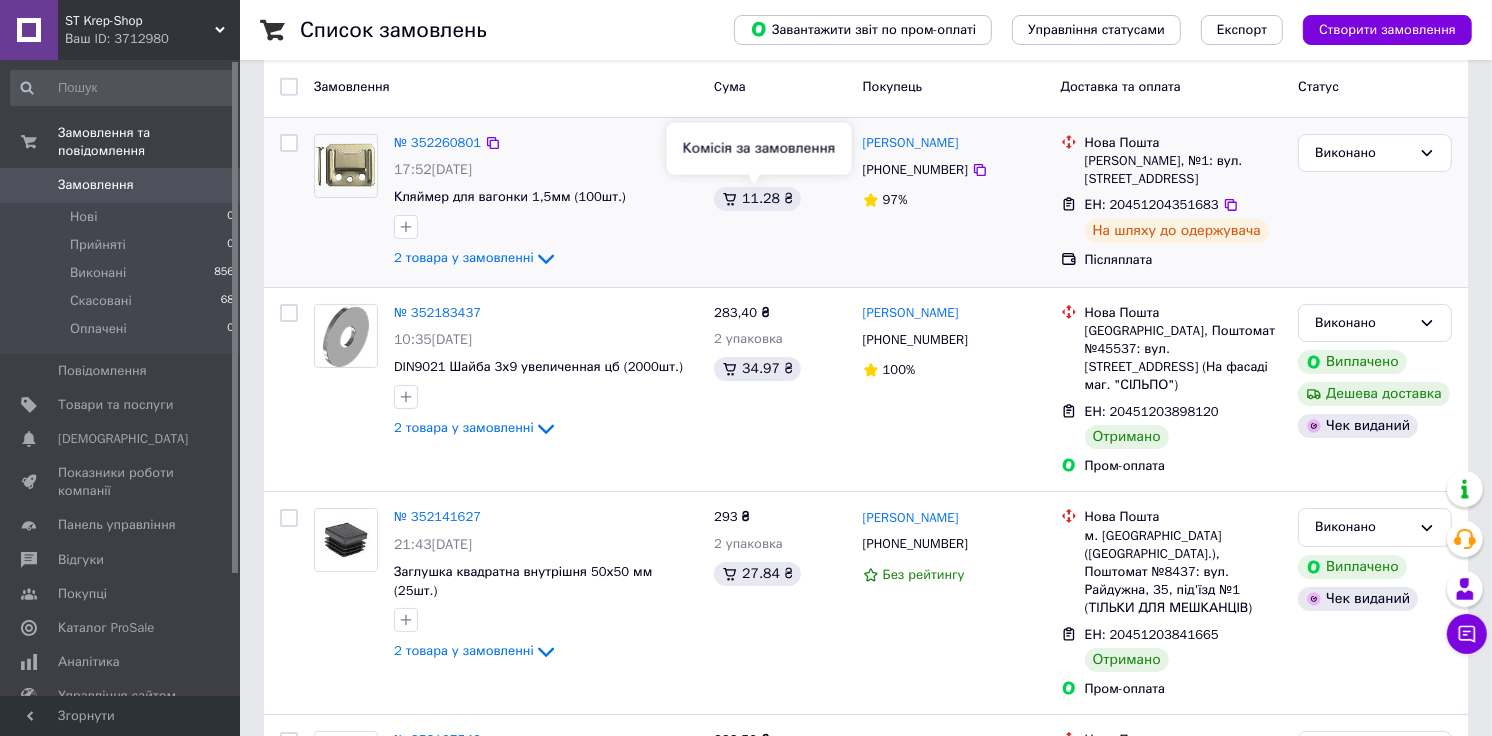 scroll, scrollTop: 0, scrollLeft: 0, axis: both 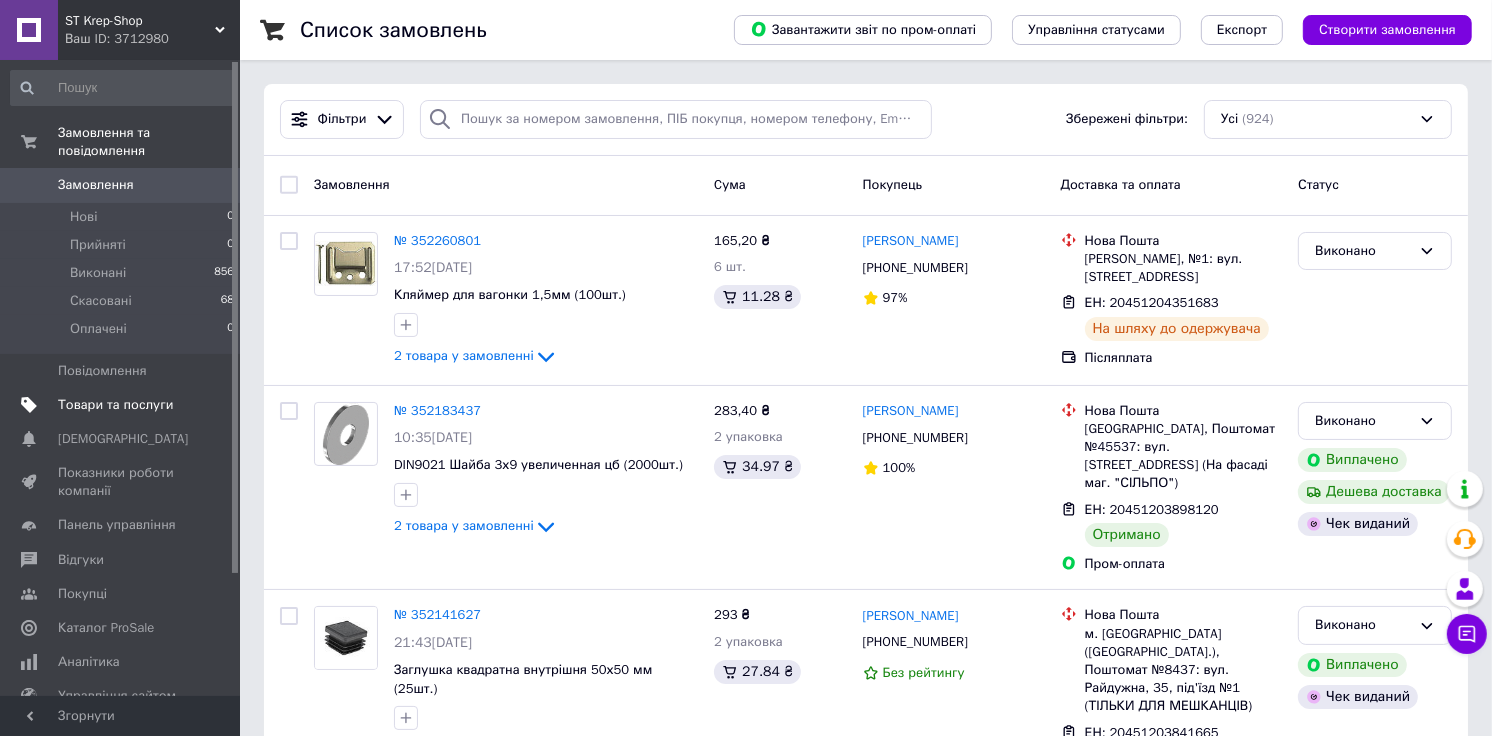 click on "Товари та послуги" at bounding box center [115, 405] 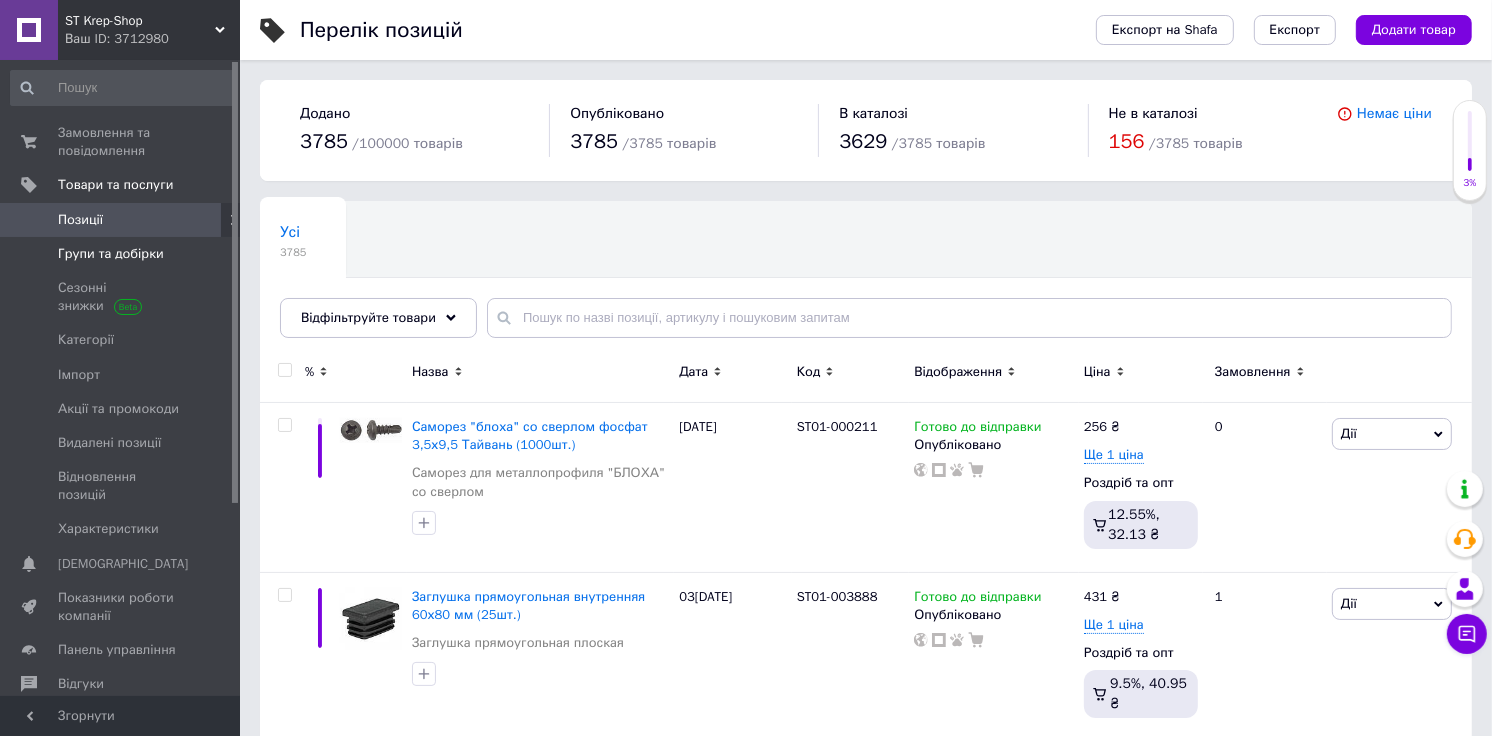 click on "Групи та добірки" at bounding box center [111, 254] 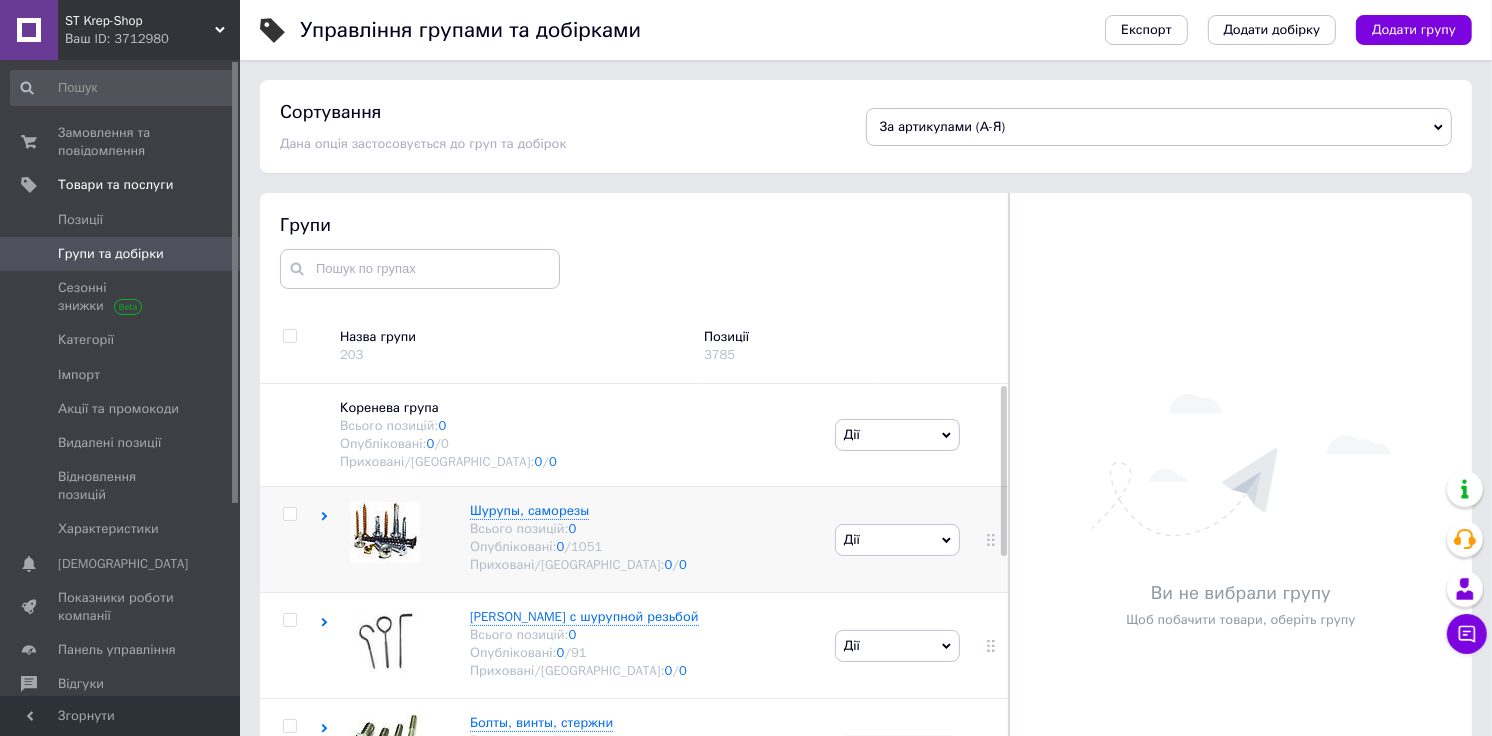 click 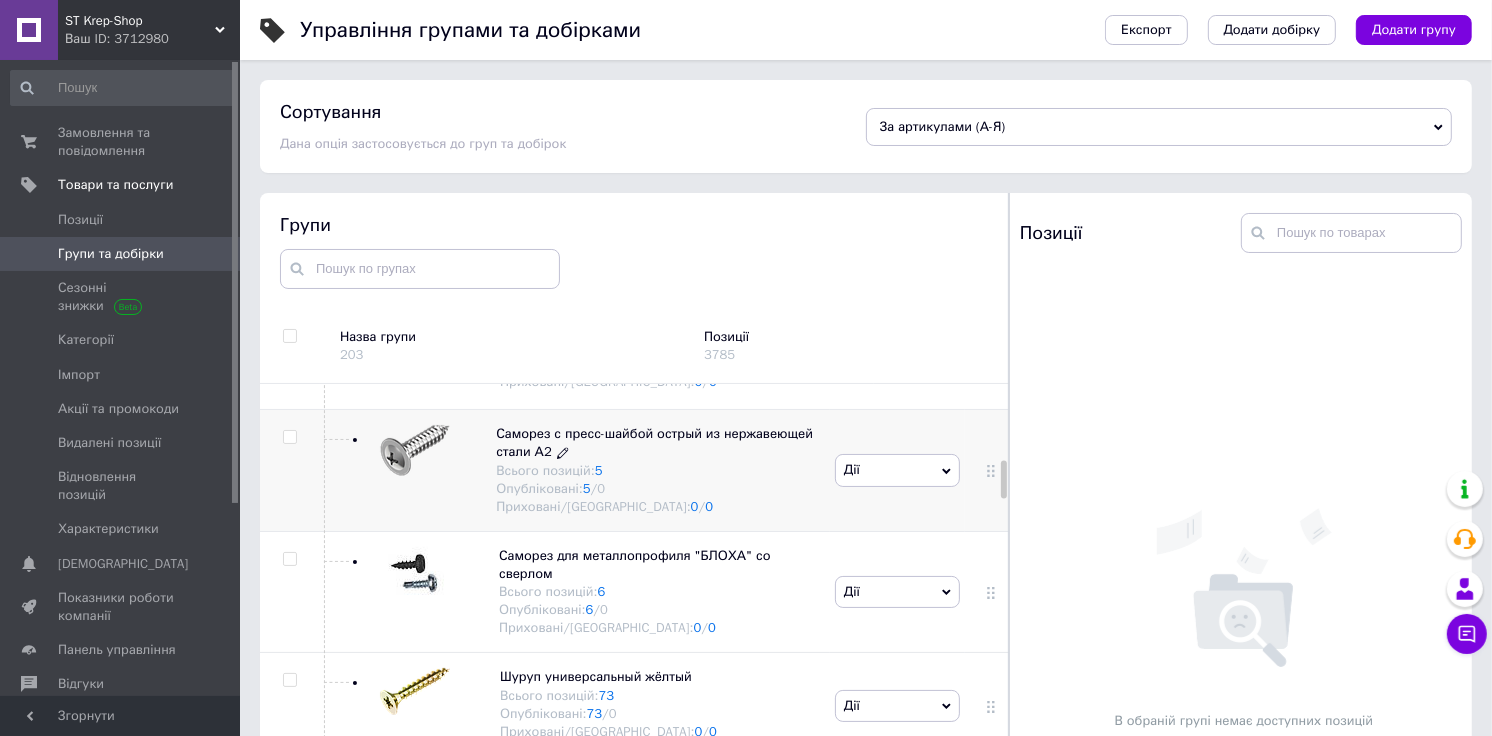 scroll, scrollTop: 888, scrollLeft: 0, axis: vertical 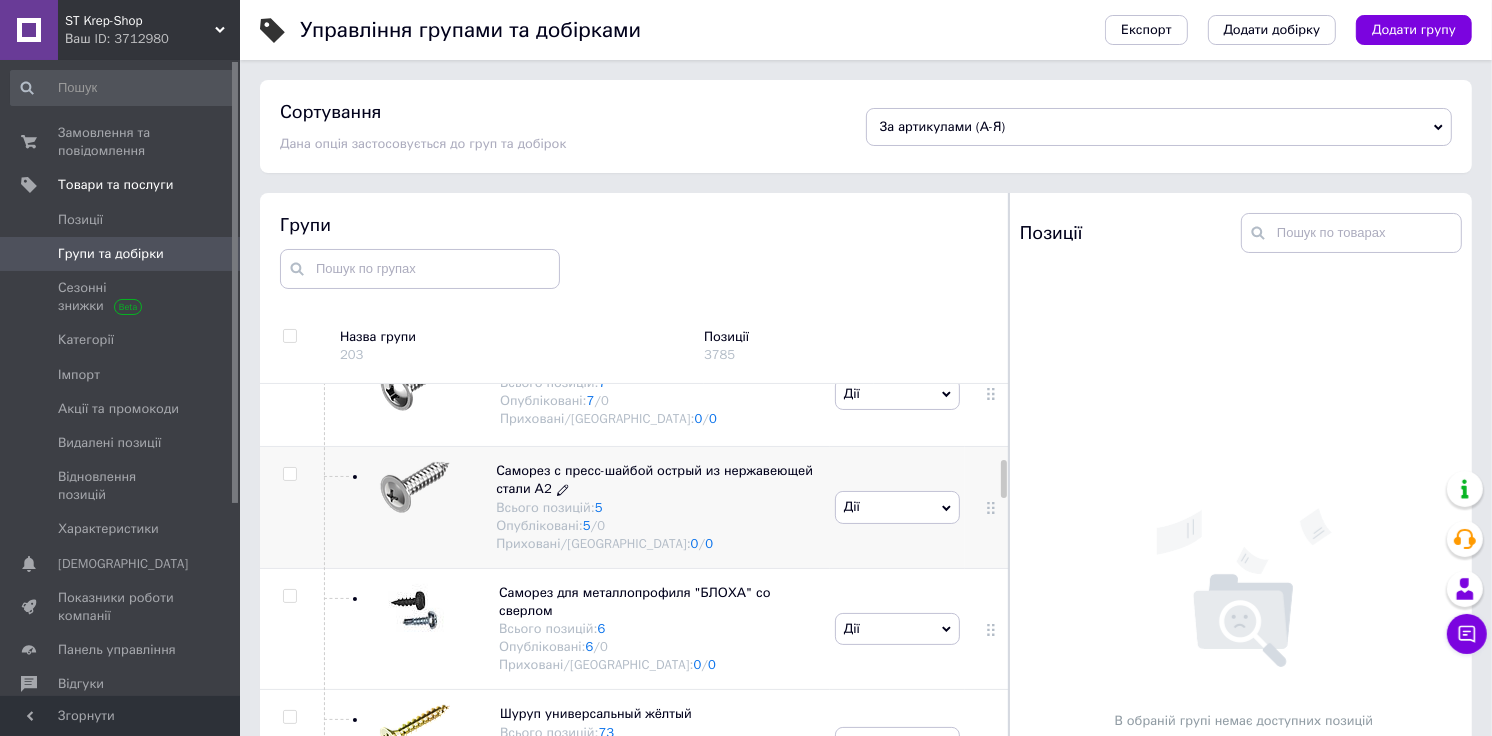 click on "Саморез с пресс-шайбой острый из нержавеющей стали А2" at bounding box center (654, 479) 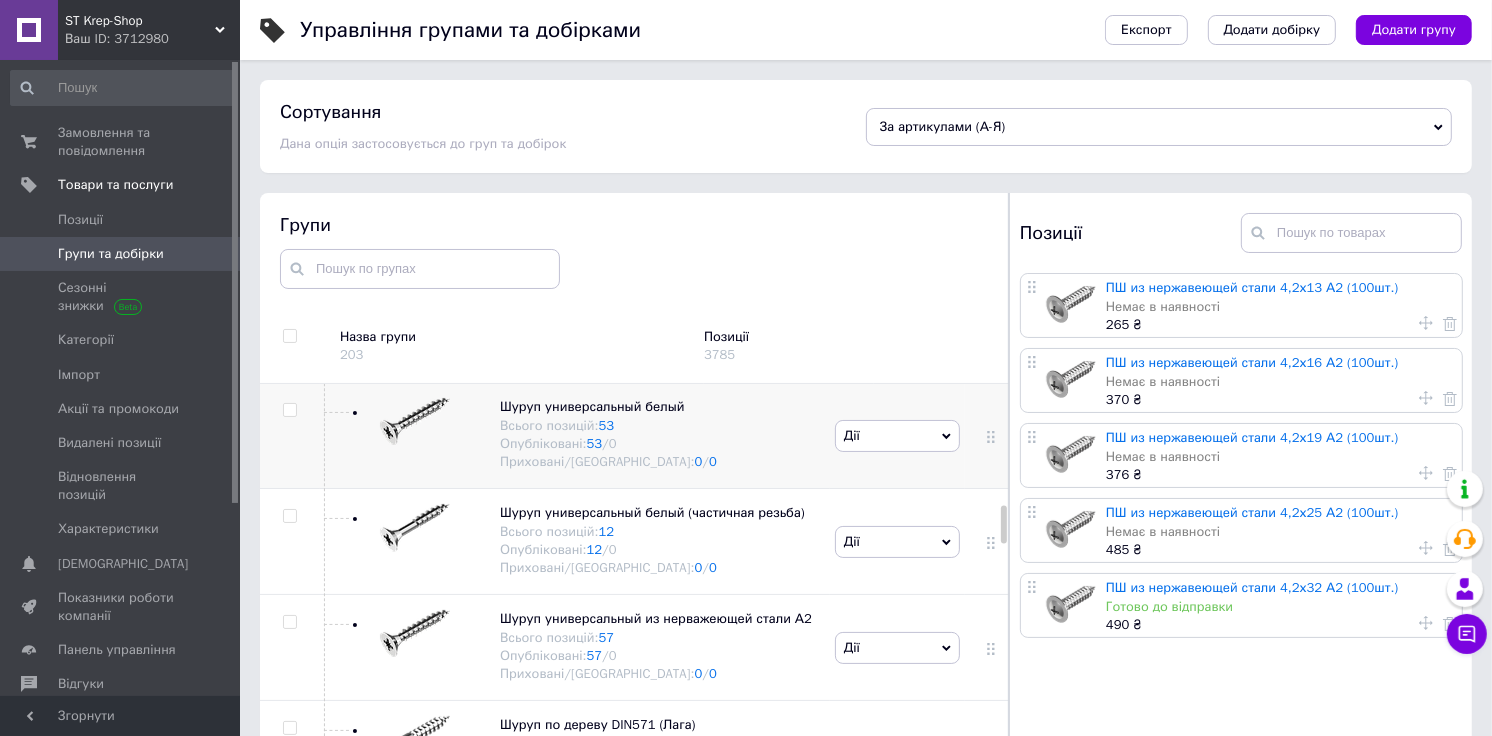 scroll, scrollTop: 1444, scrollLeft: 0, axis: vertical 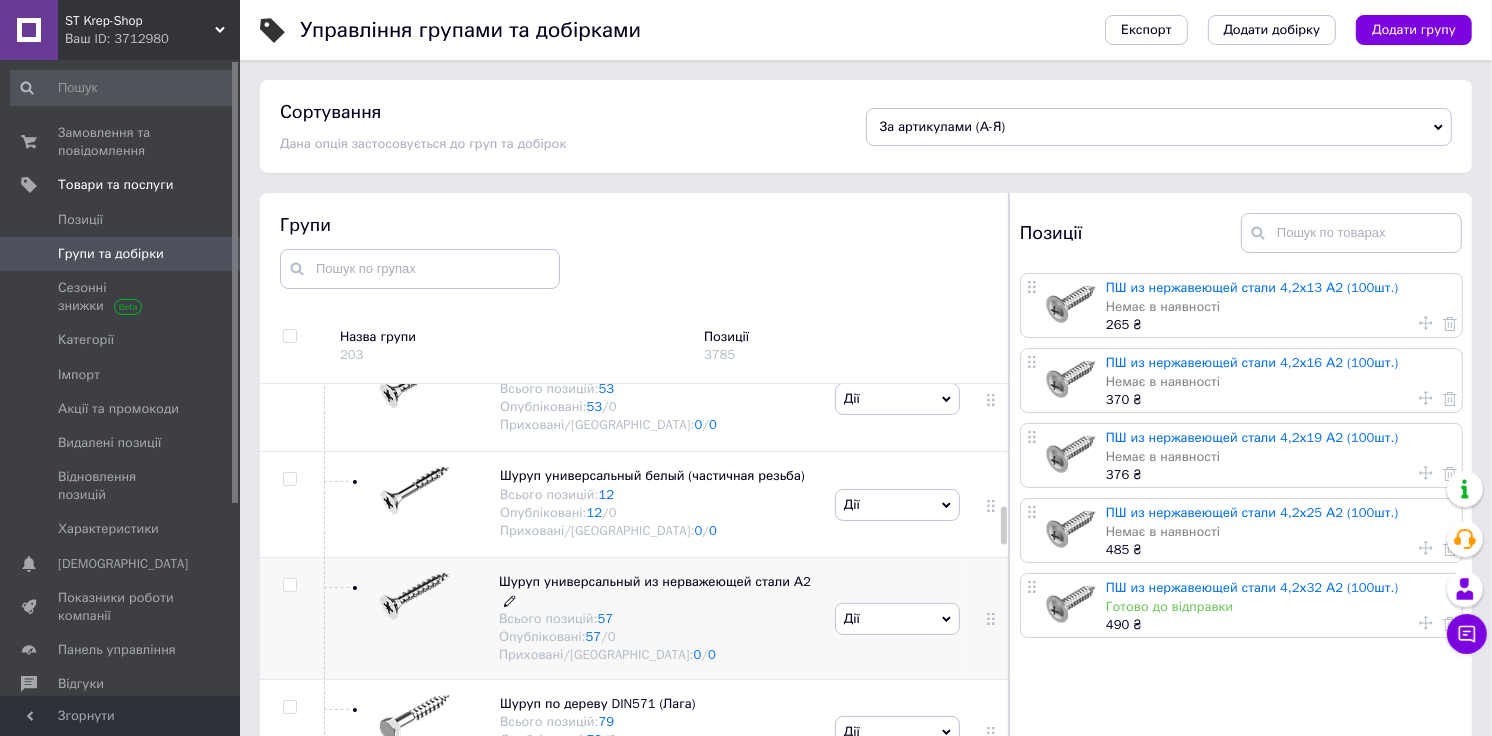 click on "Шуруп универсальный из нерважеющей стали А2" at bounding box center [655, 581] 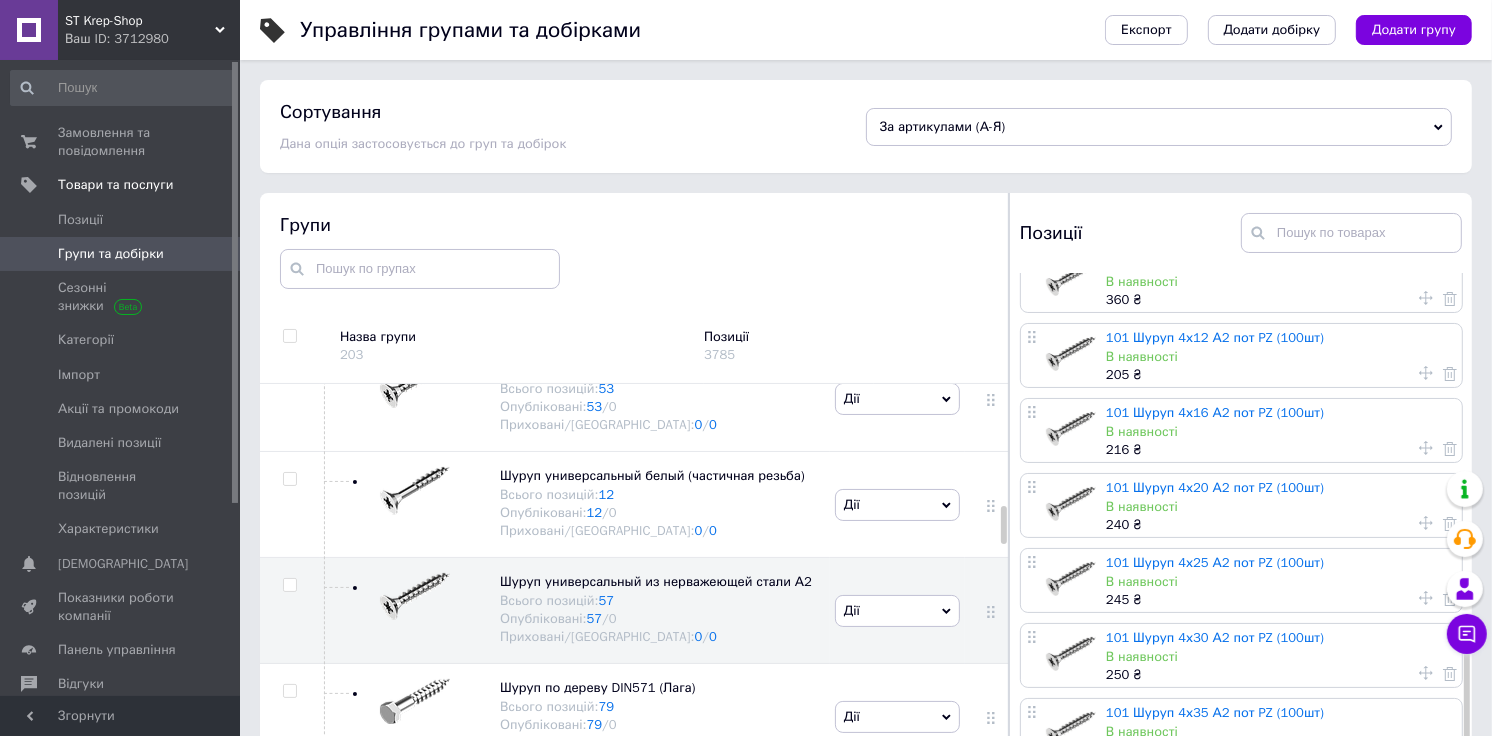 scroll, scrollTop: 1006, scrollLeft: 0, axis: vertical 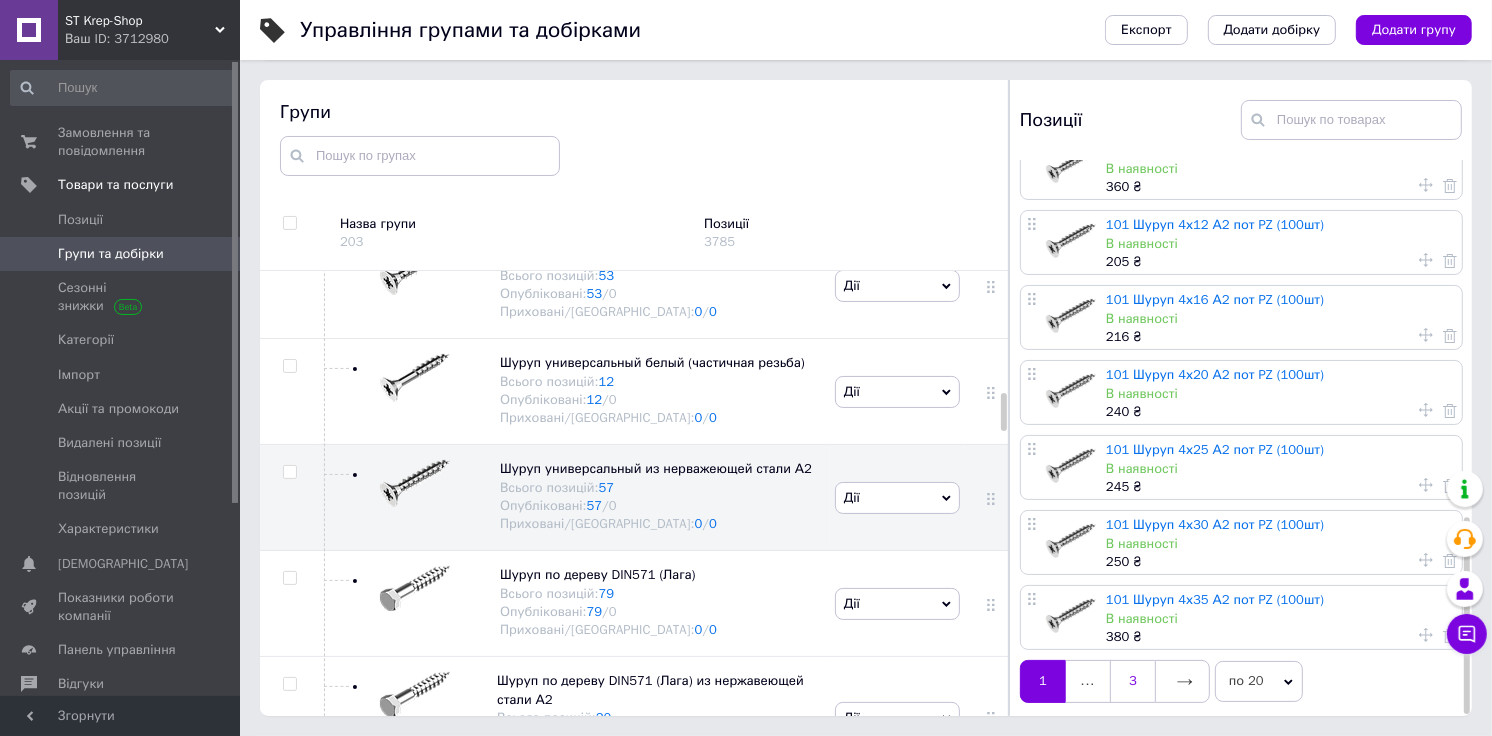 click on "3" at bounding box center [1132, 681] 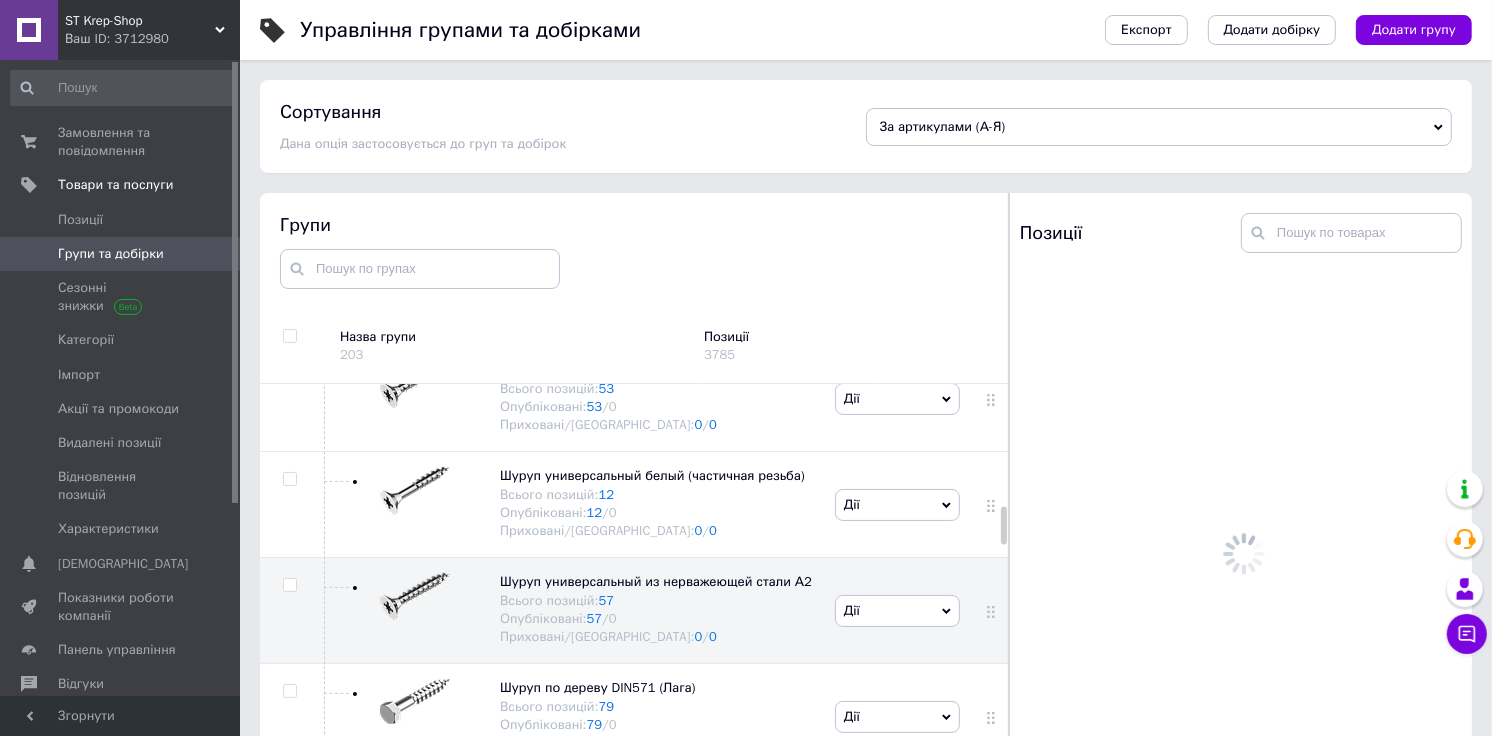 scroll, scrollTop: 0, scrollLeft: 0, axis: both 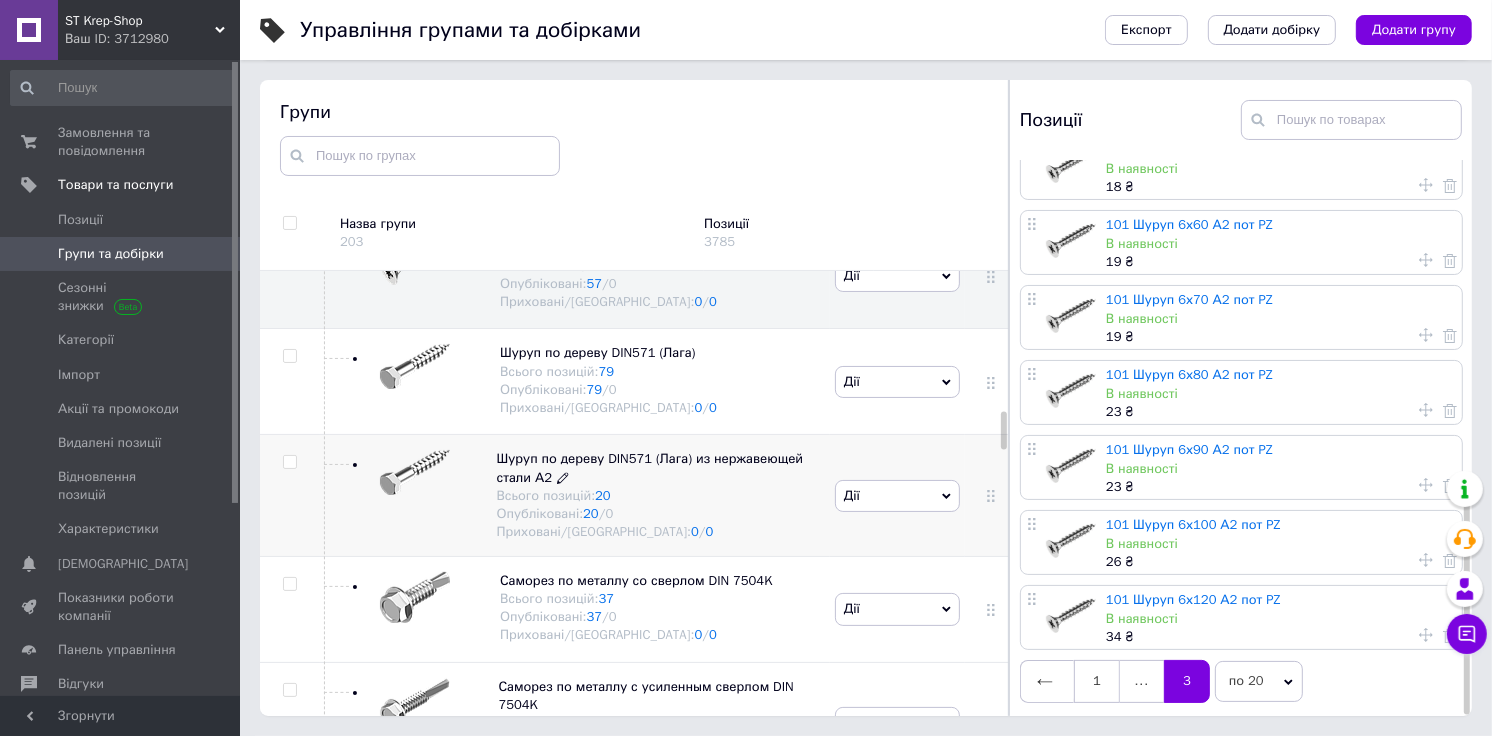 click on "Шуруп по дереву DIN571 (Лага) из нержавеющей стали А2" at bounding box center [650, 467] 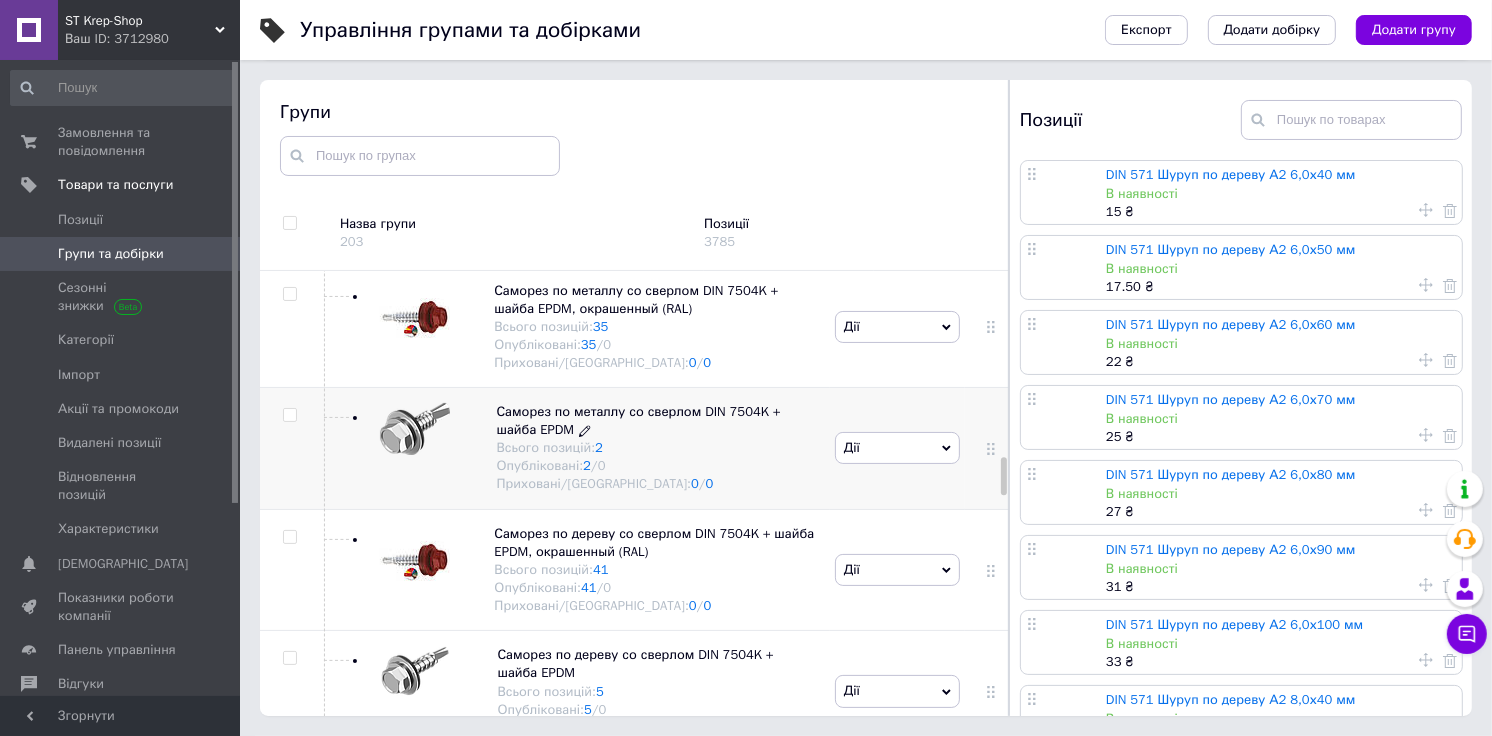 scroll, scrollTop: 2222, scrollLeft: 0, axis: vertical 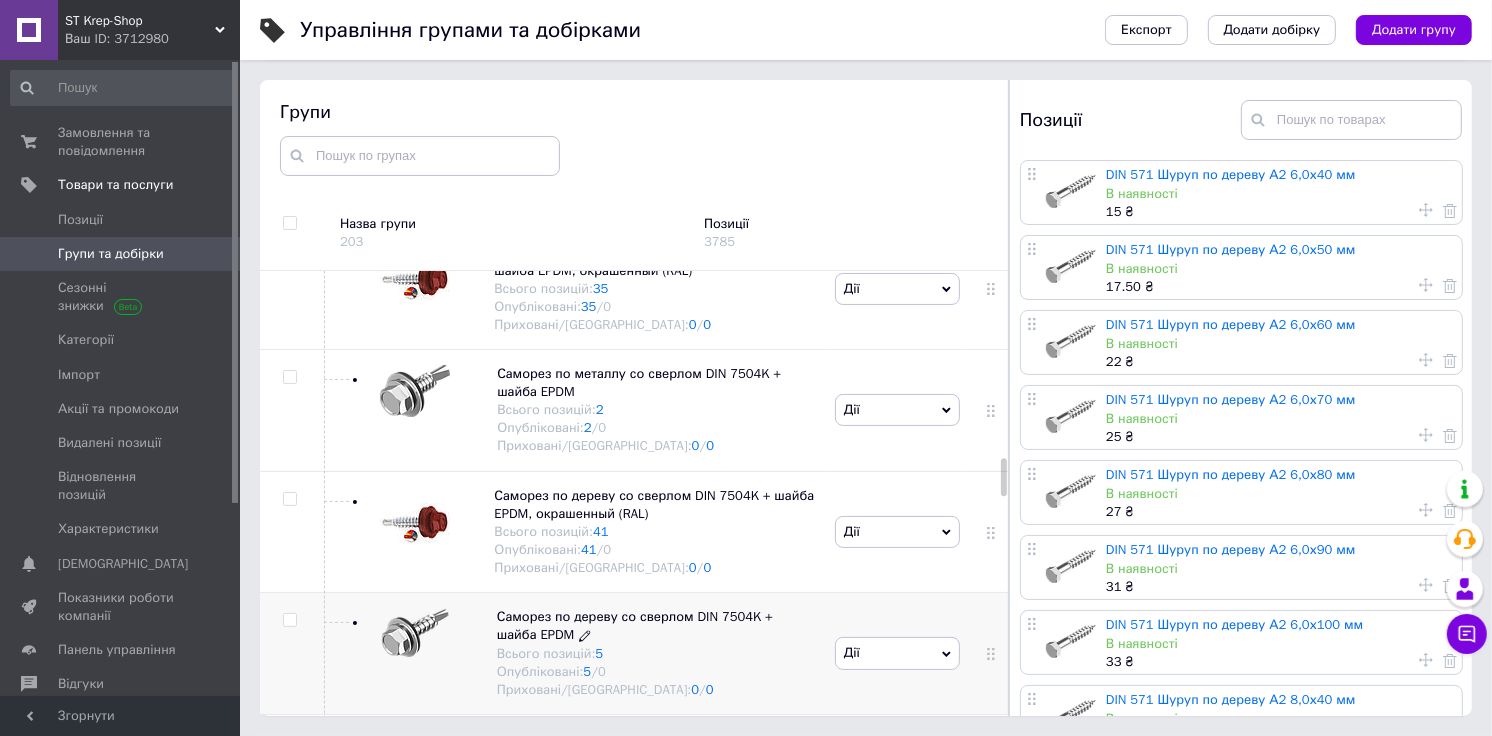 click on "Саморез по дереву со сверлом DIN 7504K + шайба EPDM" at bounding box center [635, 625] 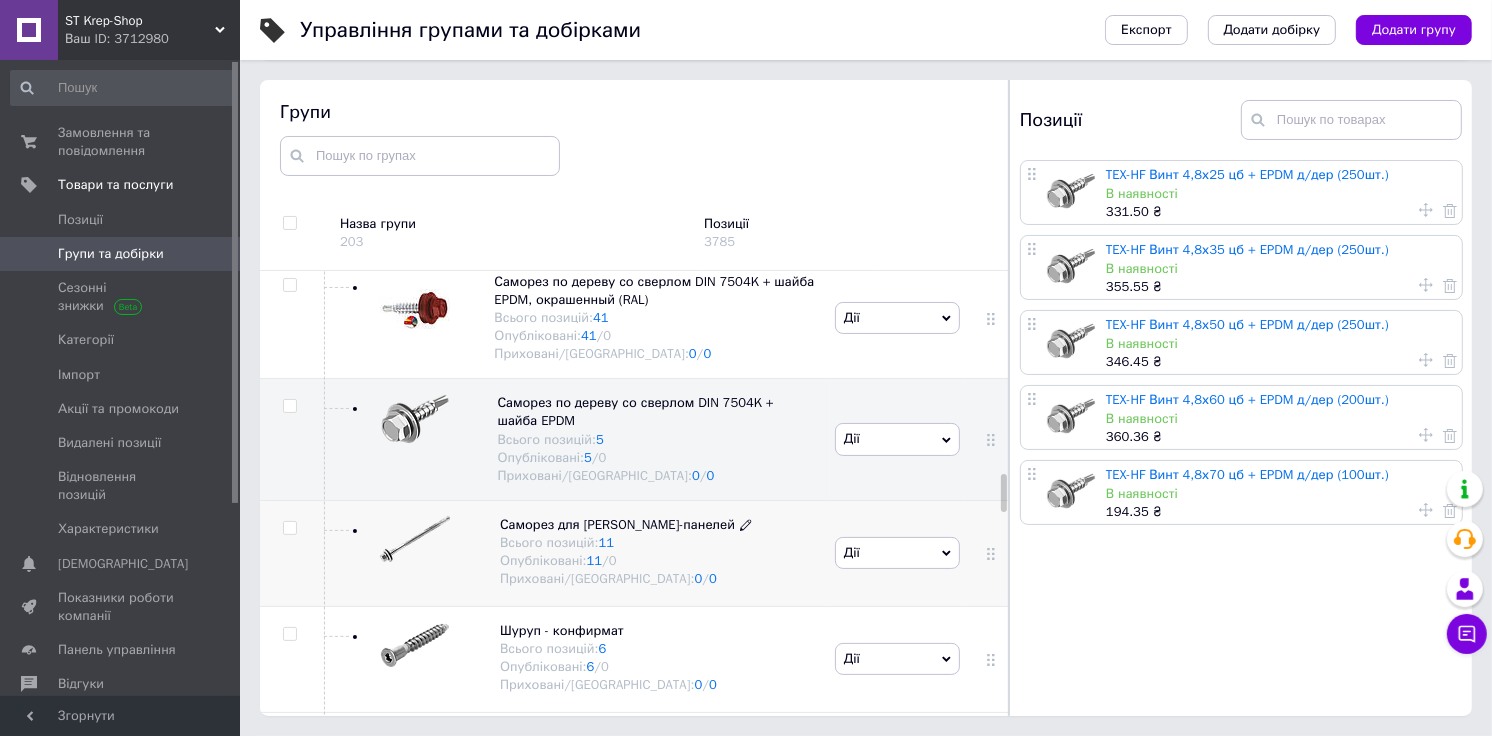 scroll, scrollTop: 2444, scrollLeft: 0, axis: vertical 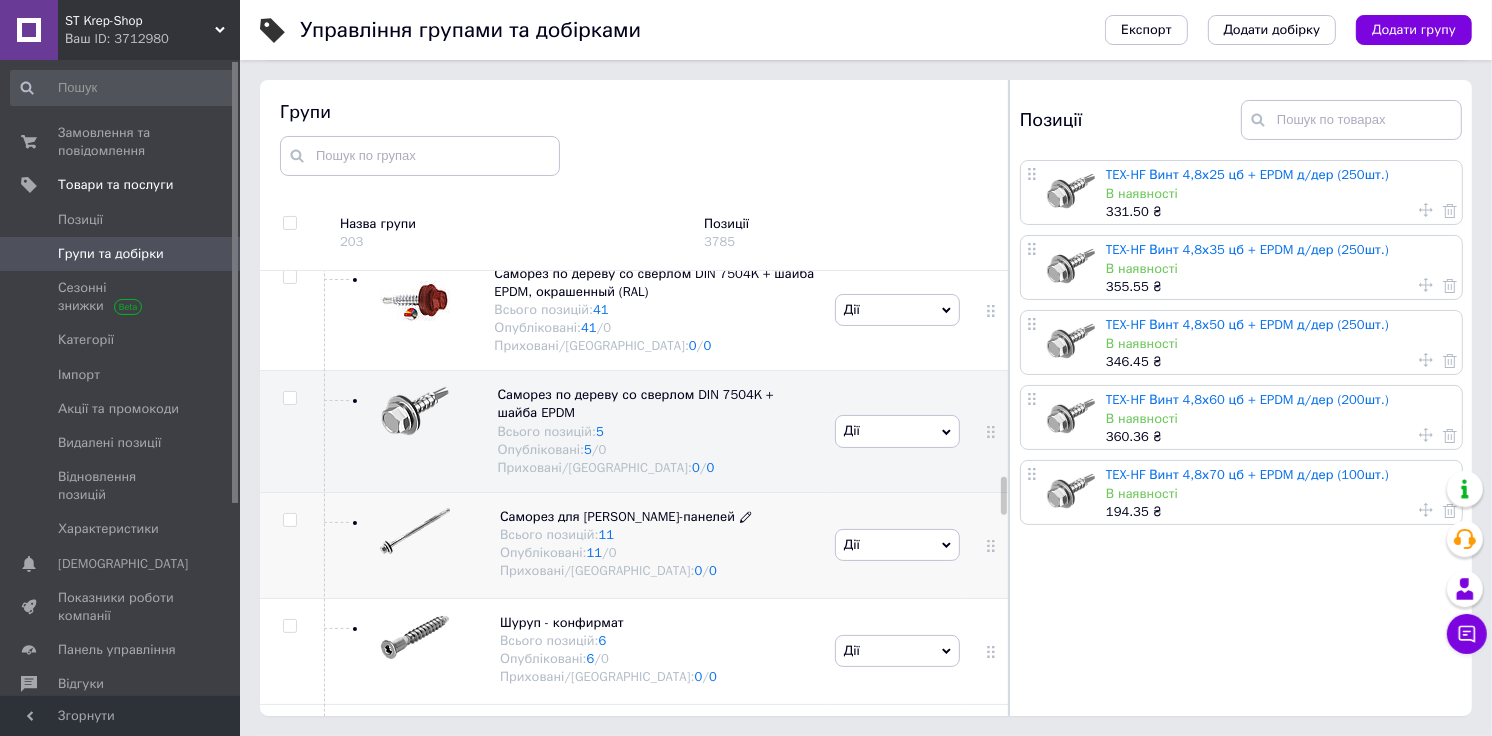 click on "Саморез для [PERSON_NAME]-панелей" at bounding box center [617, 516] 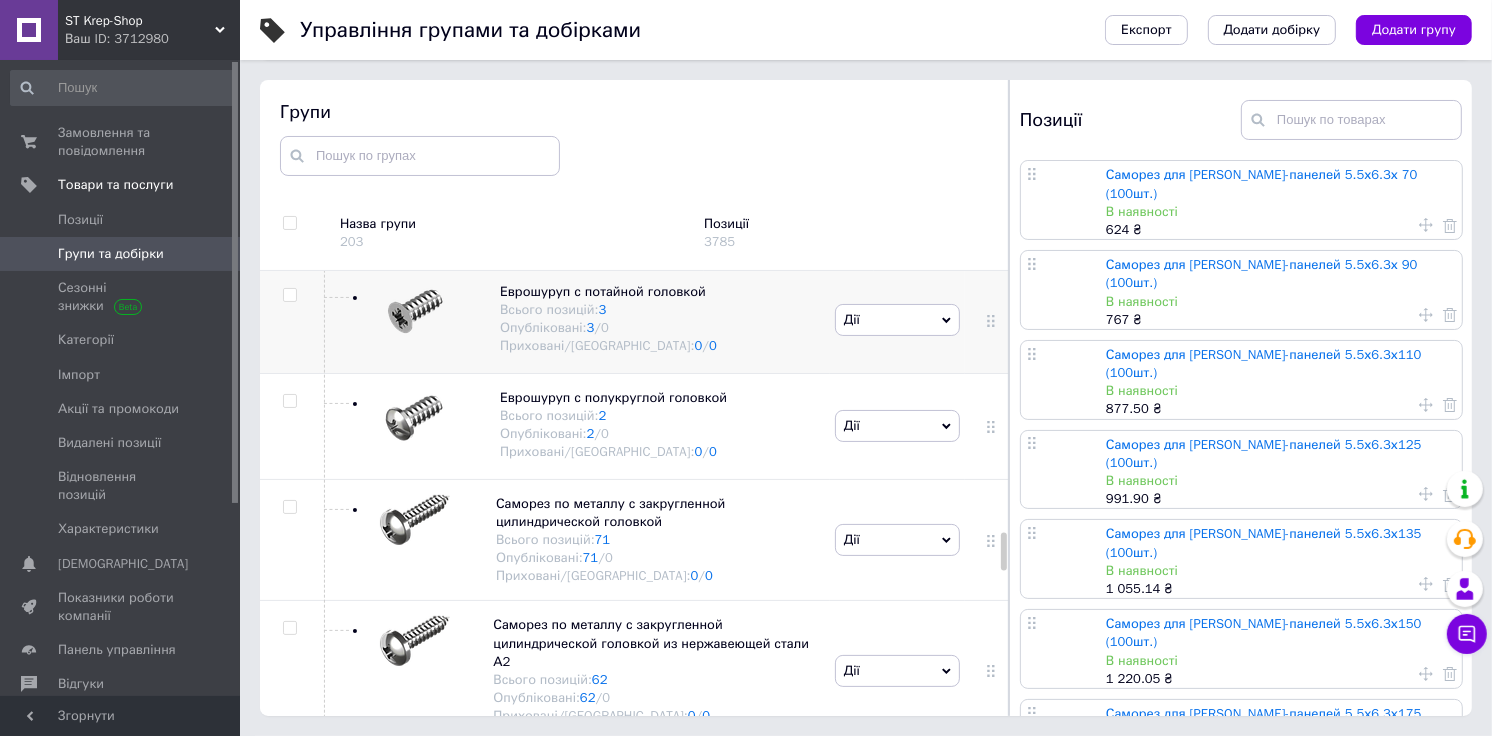 scroll, scrollTop: 3000, scrollLeft: 0, axis: vertical 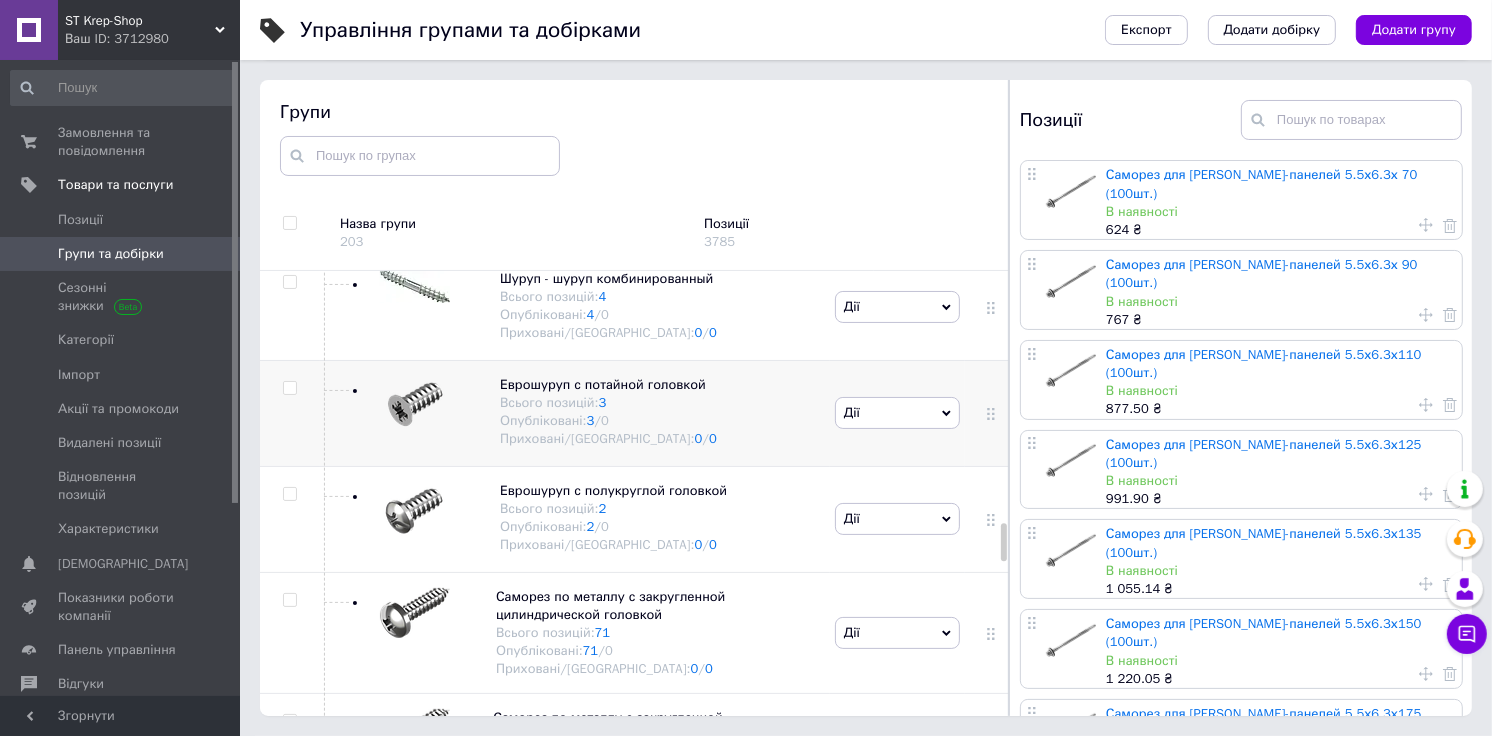 click on "Еврошуруп с потайной головкой Всього позицій:  3 Опубліковані:  3  /  0 Приховані/Видалені:  0  /  0" at bounding box center (575, 413) 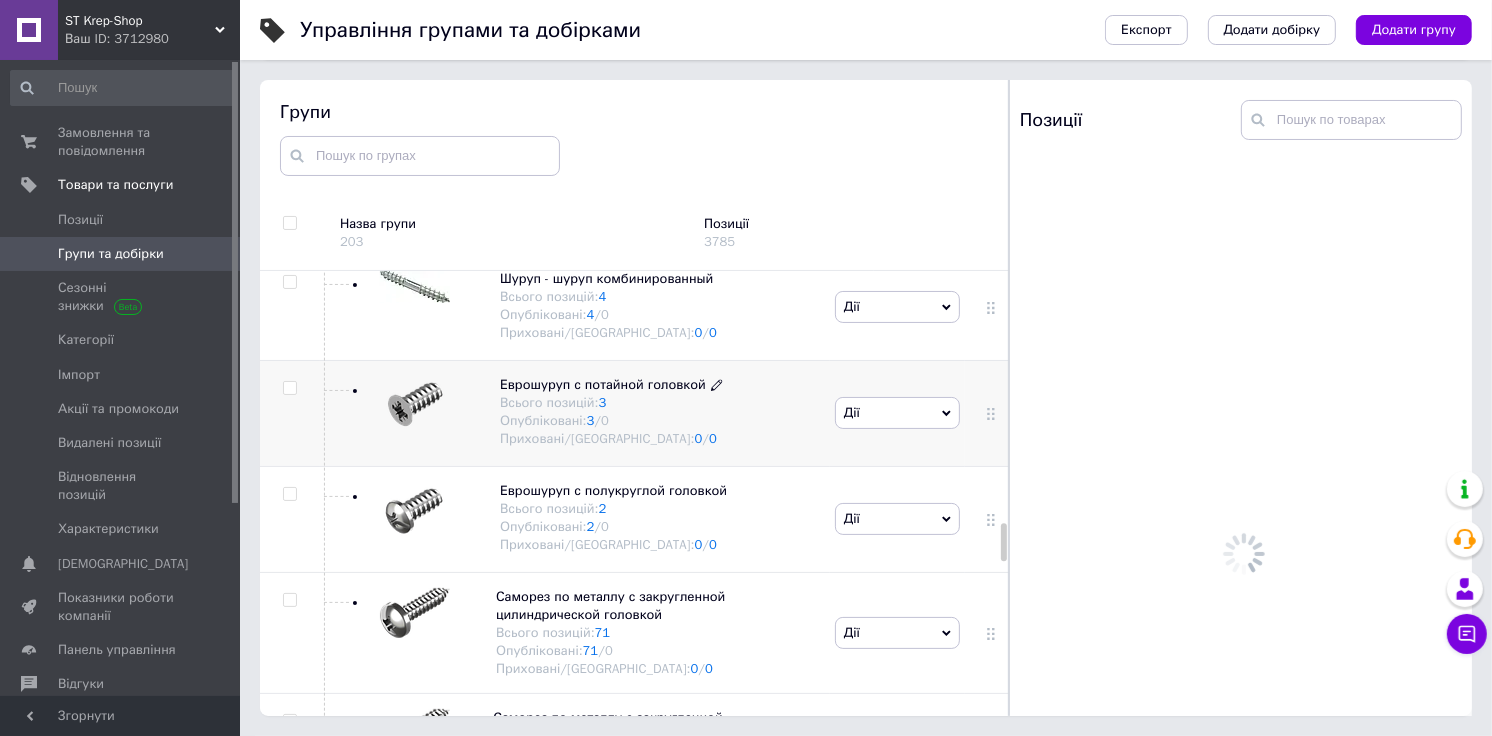 click on "Еврошуруп с потайной головкой" at bounding box center (603, 384) 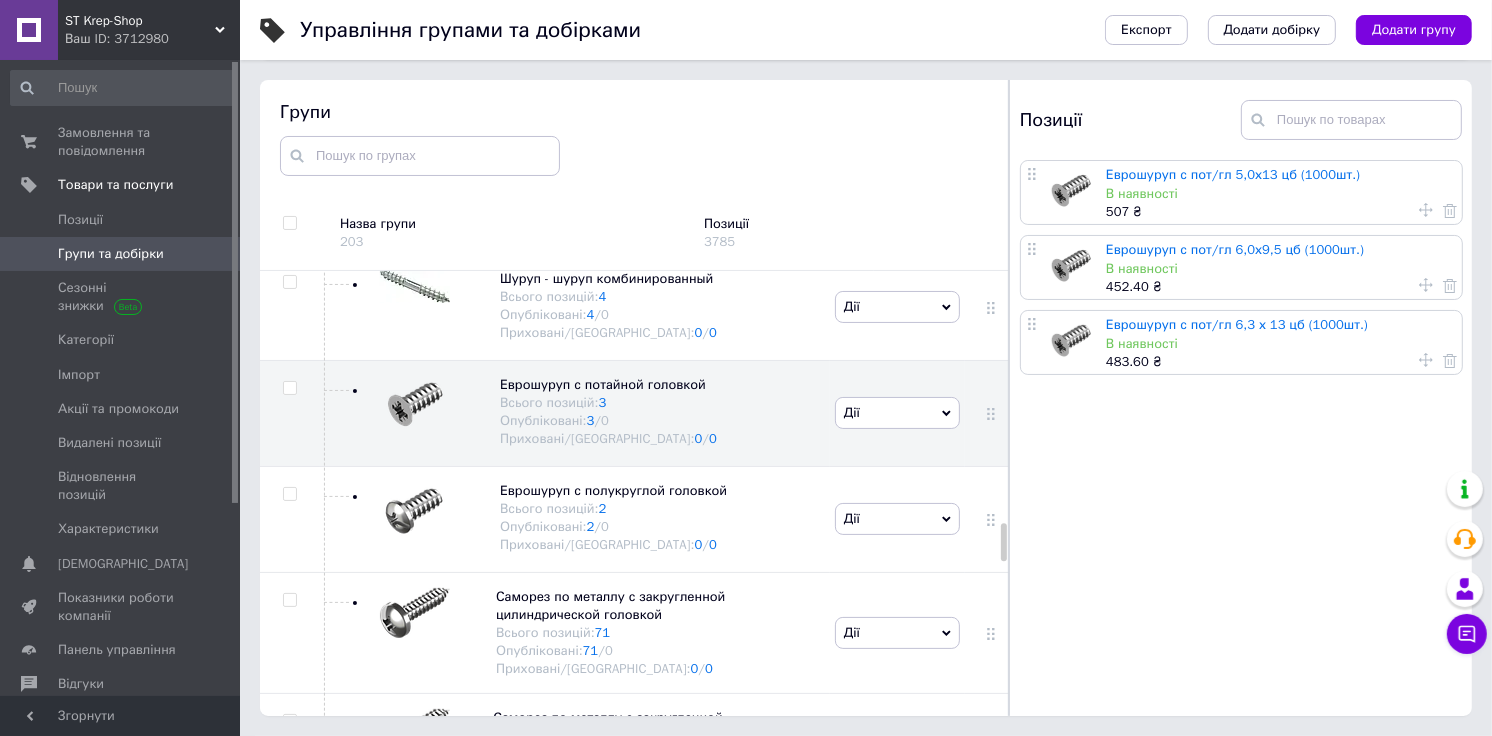 click on "Еврошуруп с пот/гл 6,0х9,5 цб (1000шт.)" at bounding box center [1235, 249] 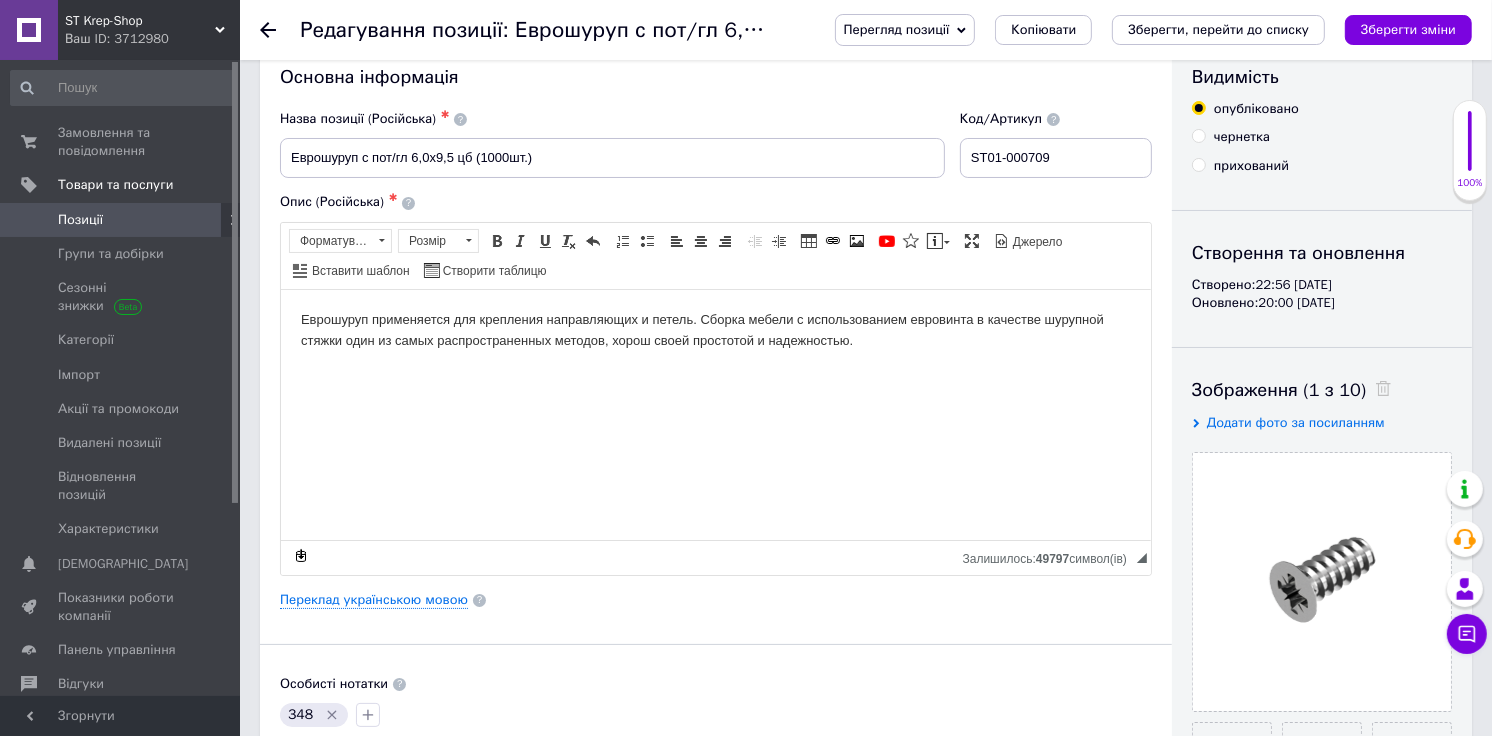 scroll, scrollTop: 444, scrollLeft: 0, axis: vertical 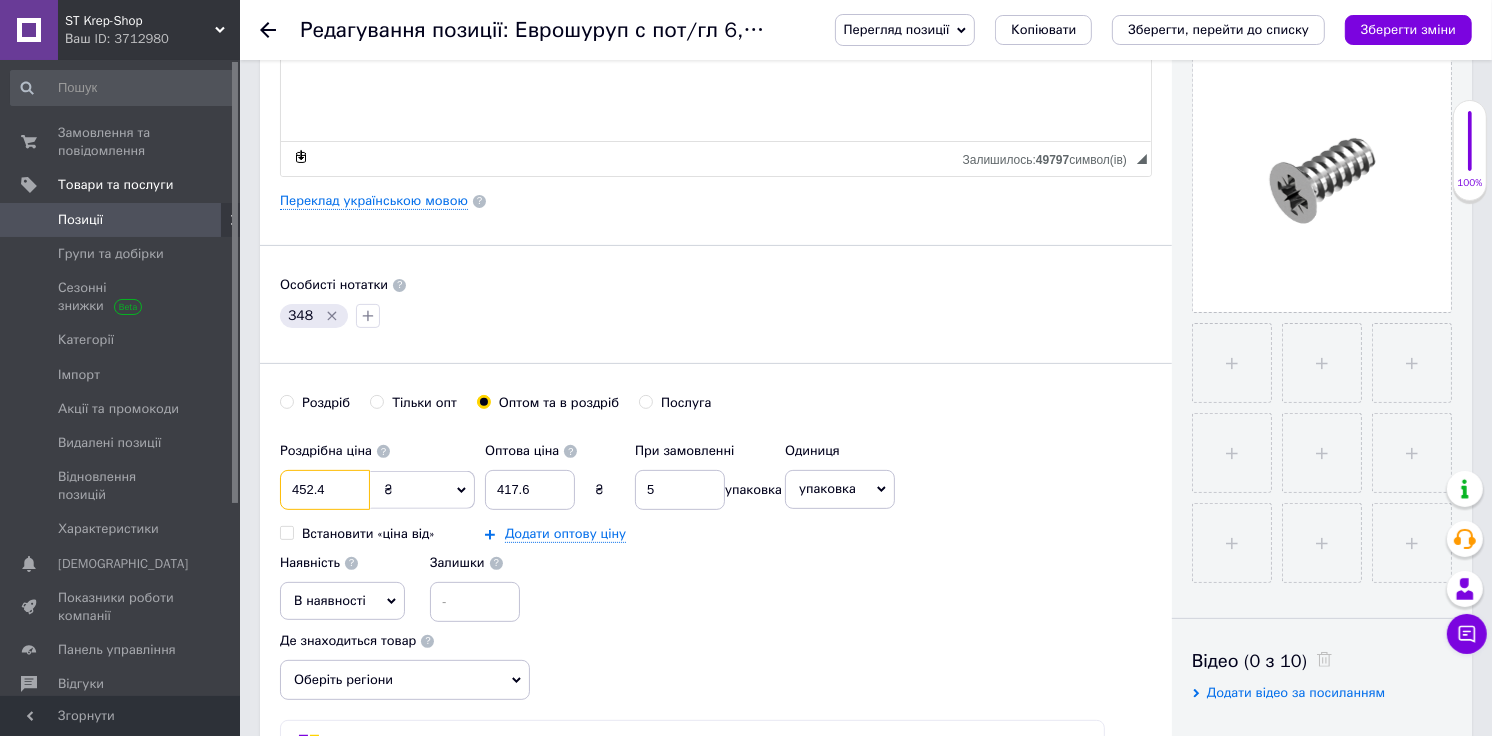 drag, startPoint x: 341, startPoint y: 481, endPoint x: 243, endPoint y: 488, distance: 98.24968 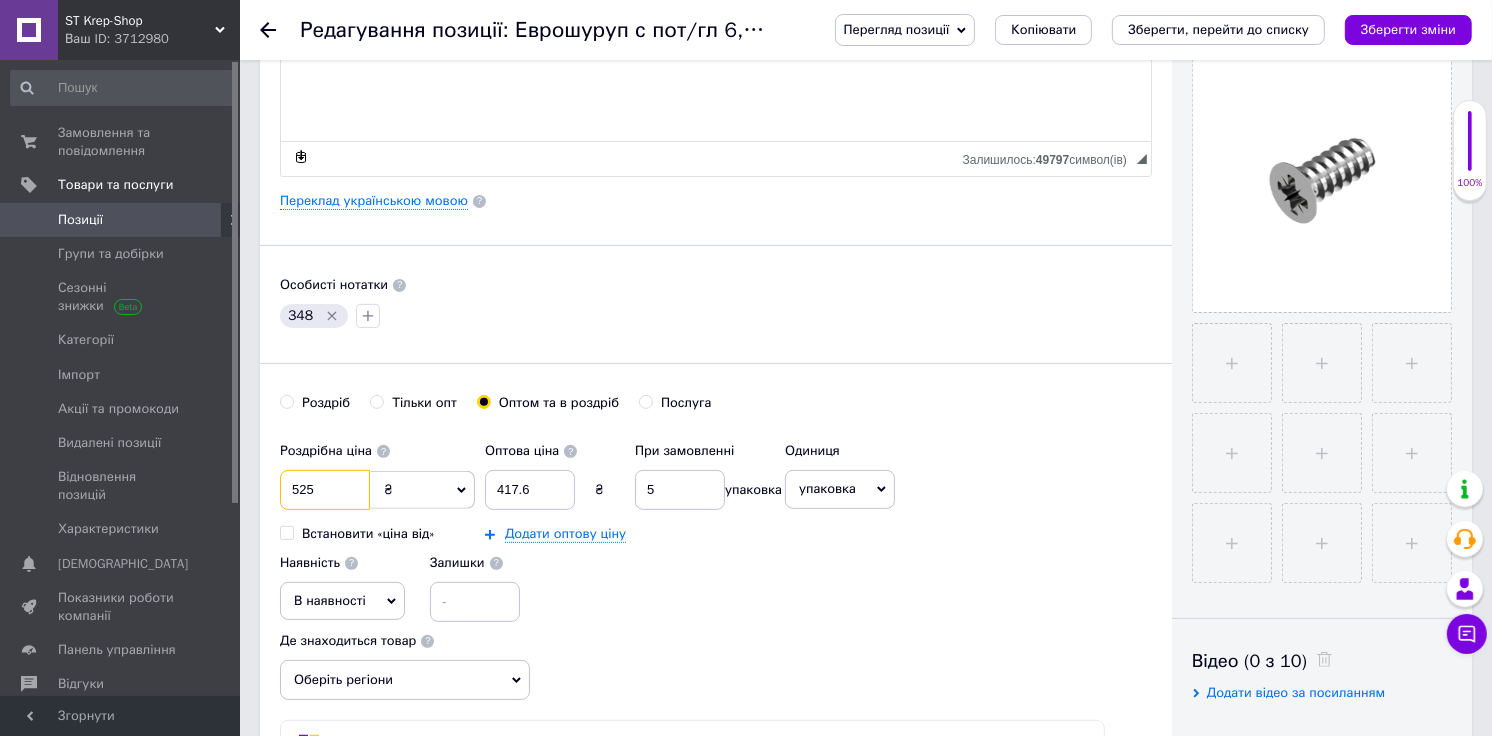 type on "525" 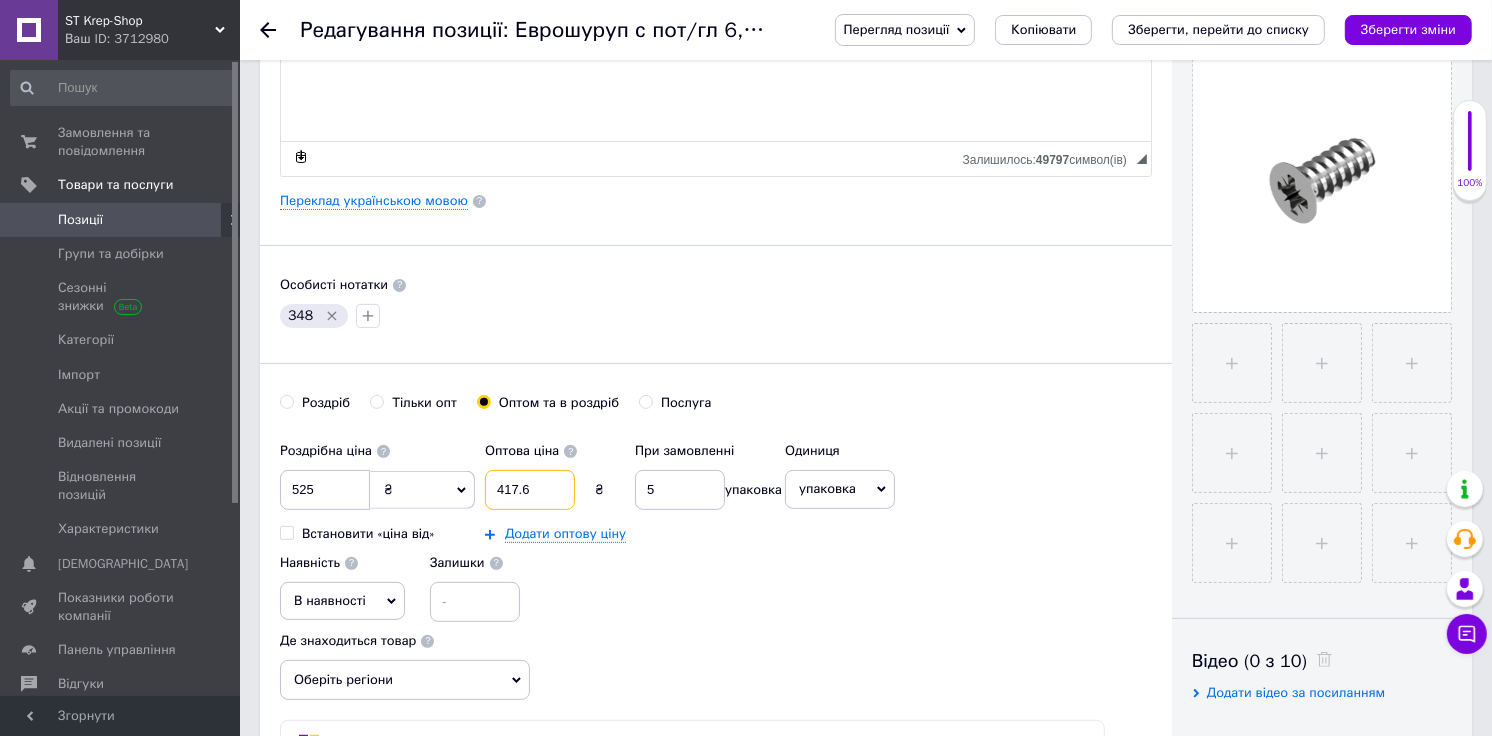 drag, startPoint x: 538, startPoint y: 484, endPoint x: 426, endPoint y: 485, distance: 112.00446 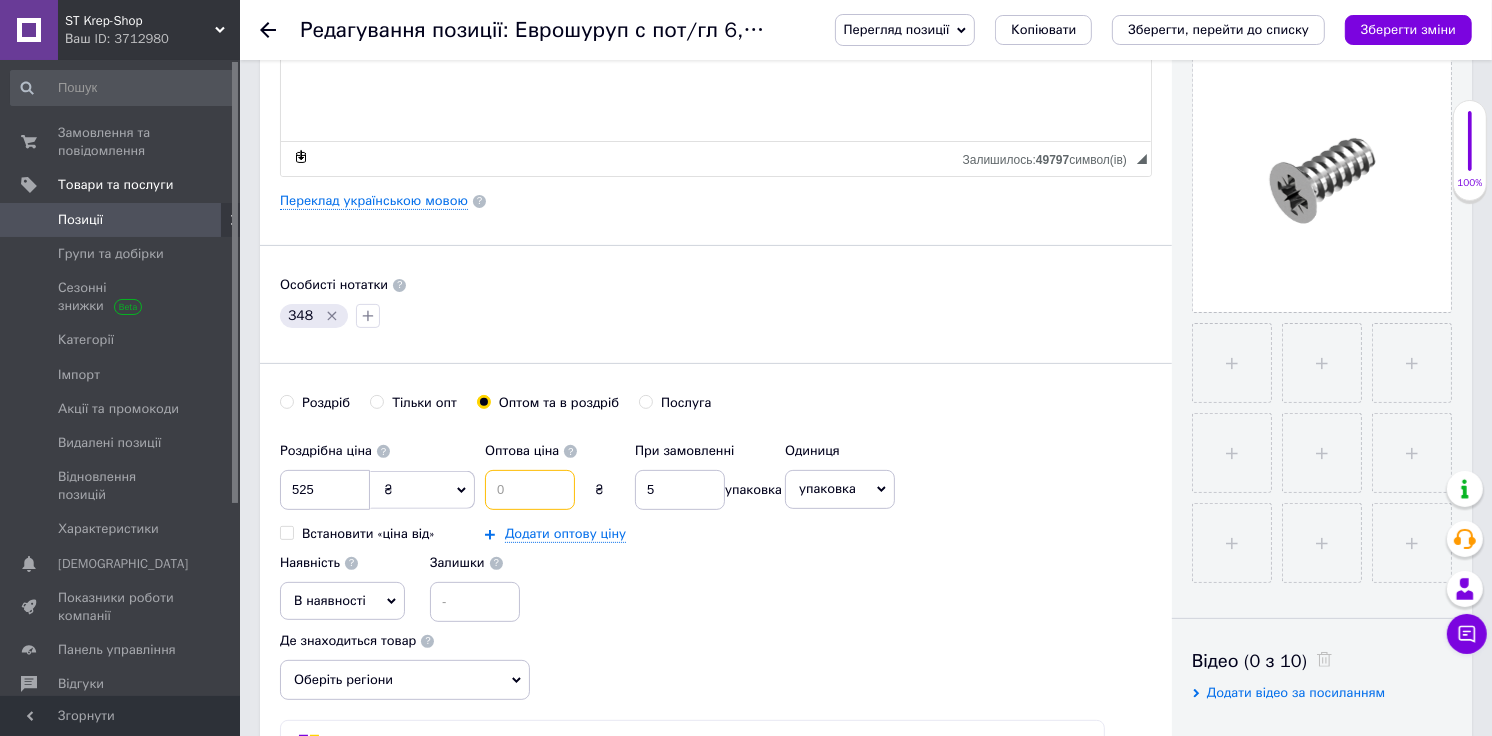 type on "0" 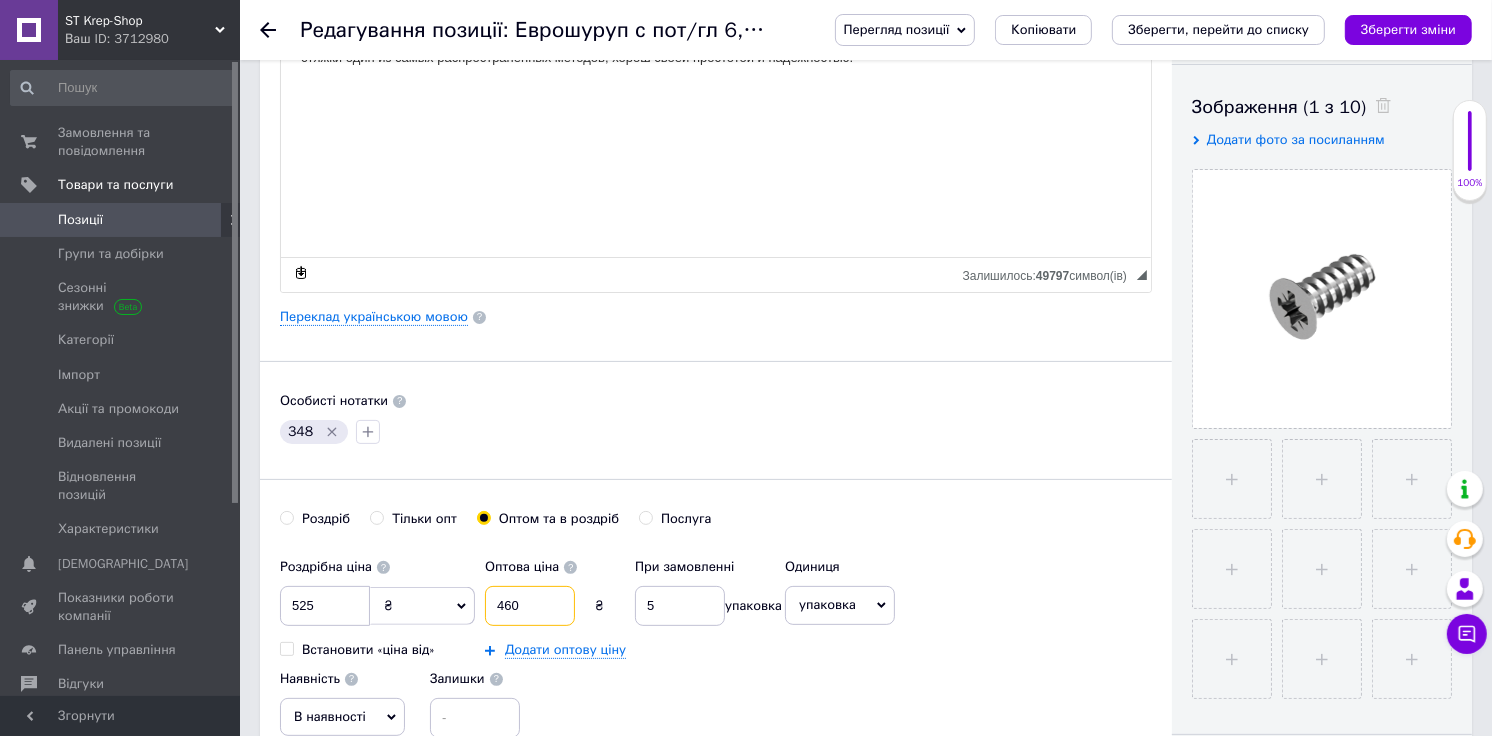 scroll, scrollTop: 444, scrollLeft: 0, axis: vertical 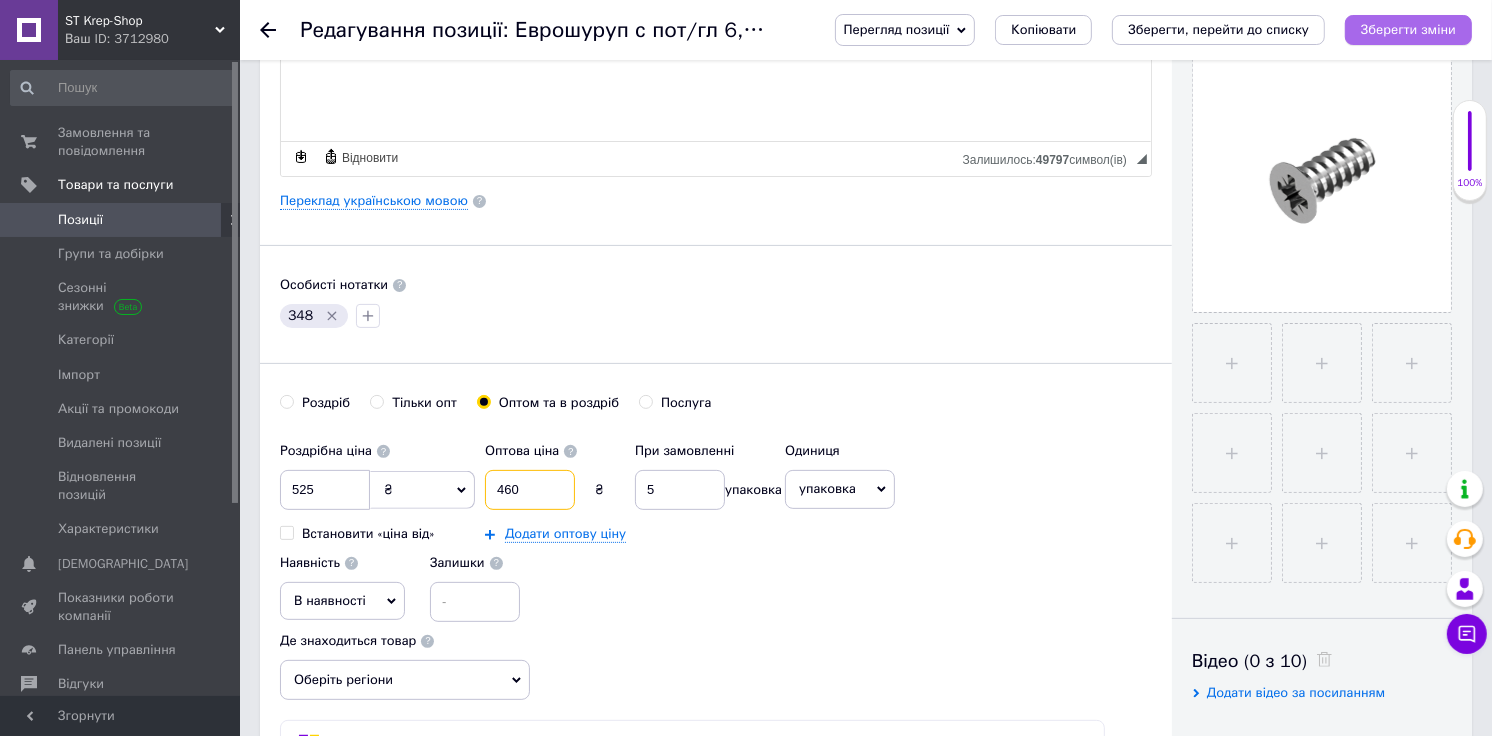 type on "460" 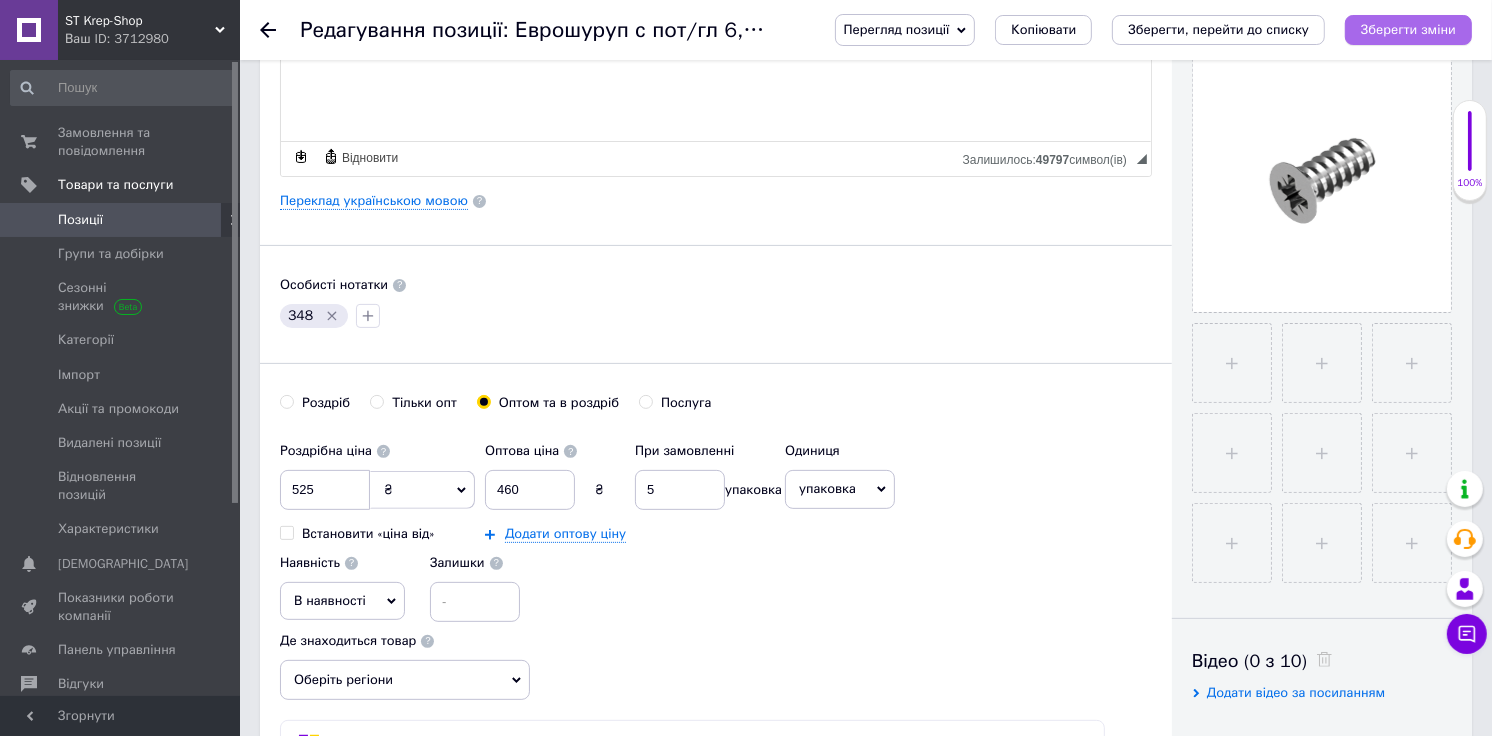 click on "Зберегти зміни" at bounding box center [1408, 29] 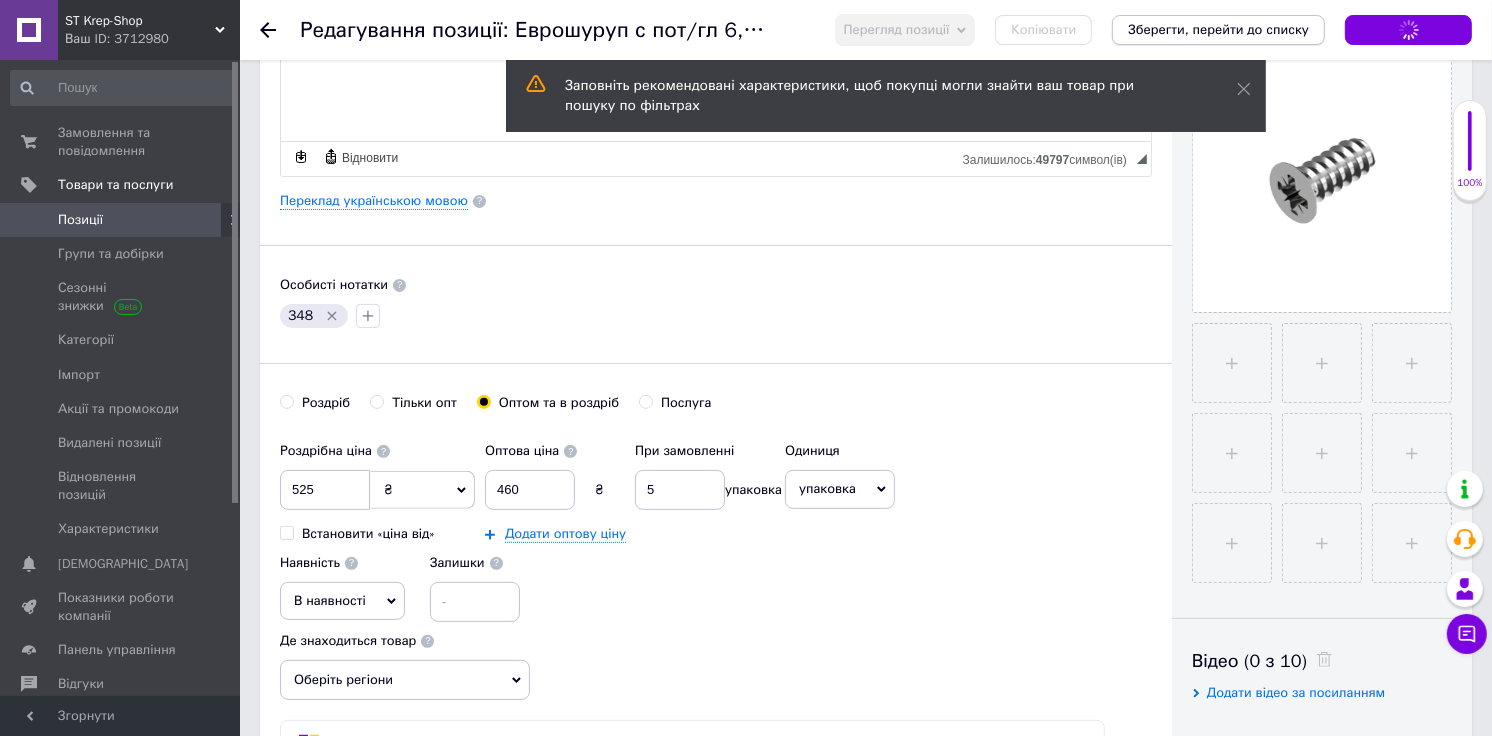 click on "Зберегти, перейти до списку" at bounding box center [1218, 29] 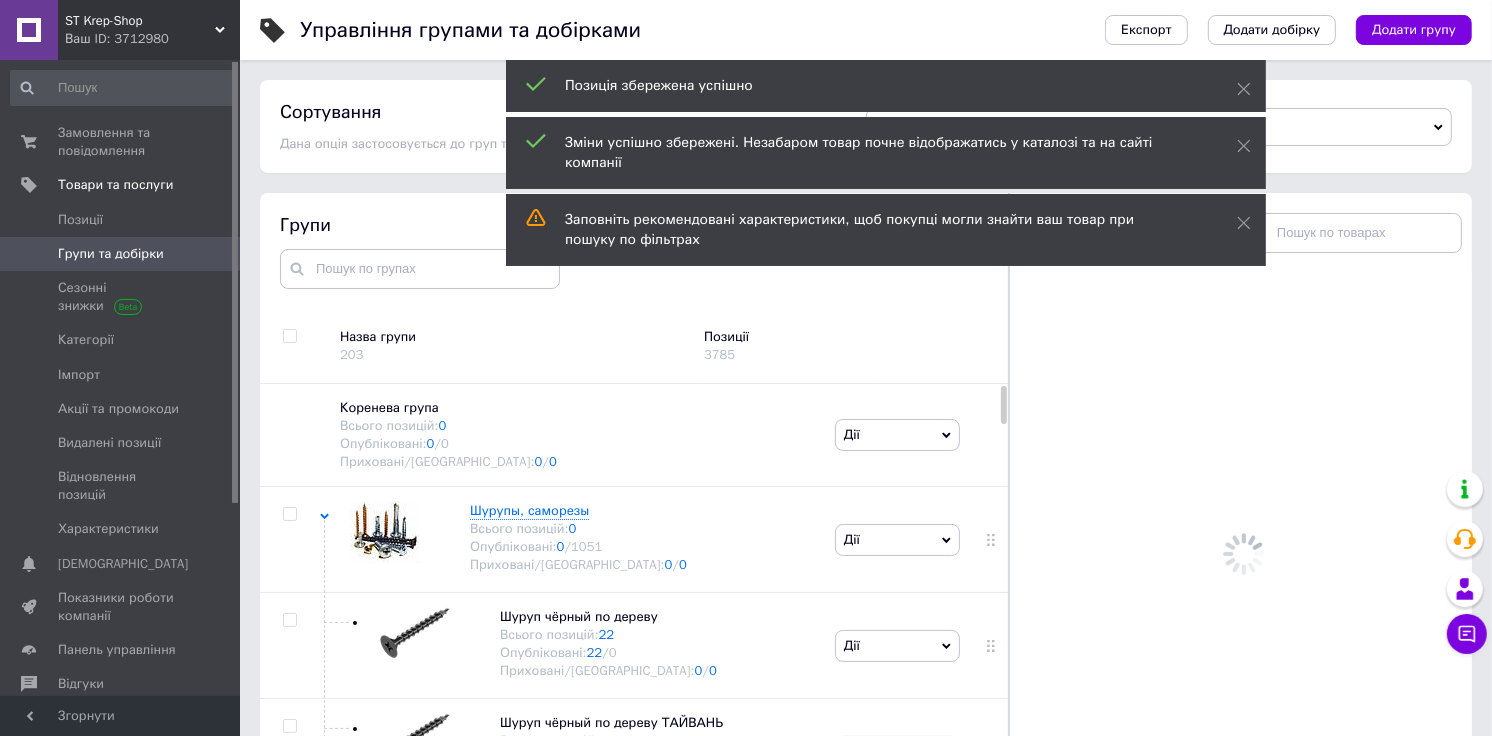 scroll, scrollTop: 113, scrollLeft: 0, axis: vertical 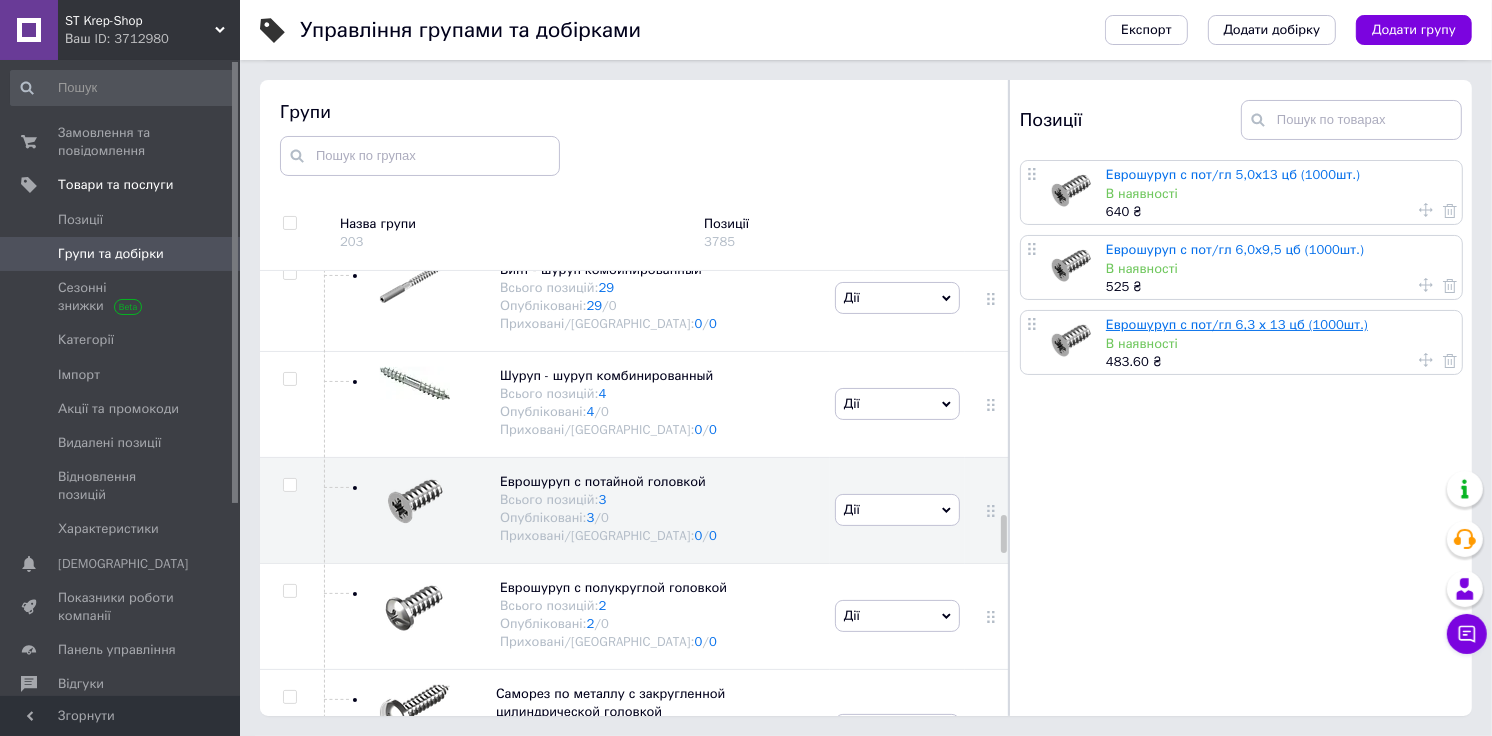 click on "Еврошуруп с пот/гл 6,3 х 13 цб (1000шт.)" at bounding box center (1237, 324) 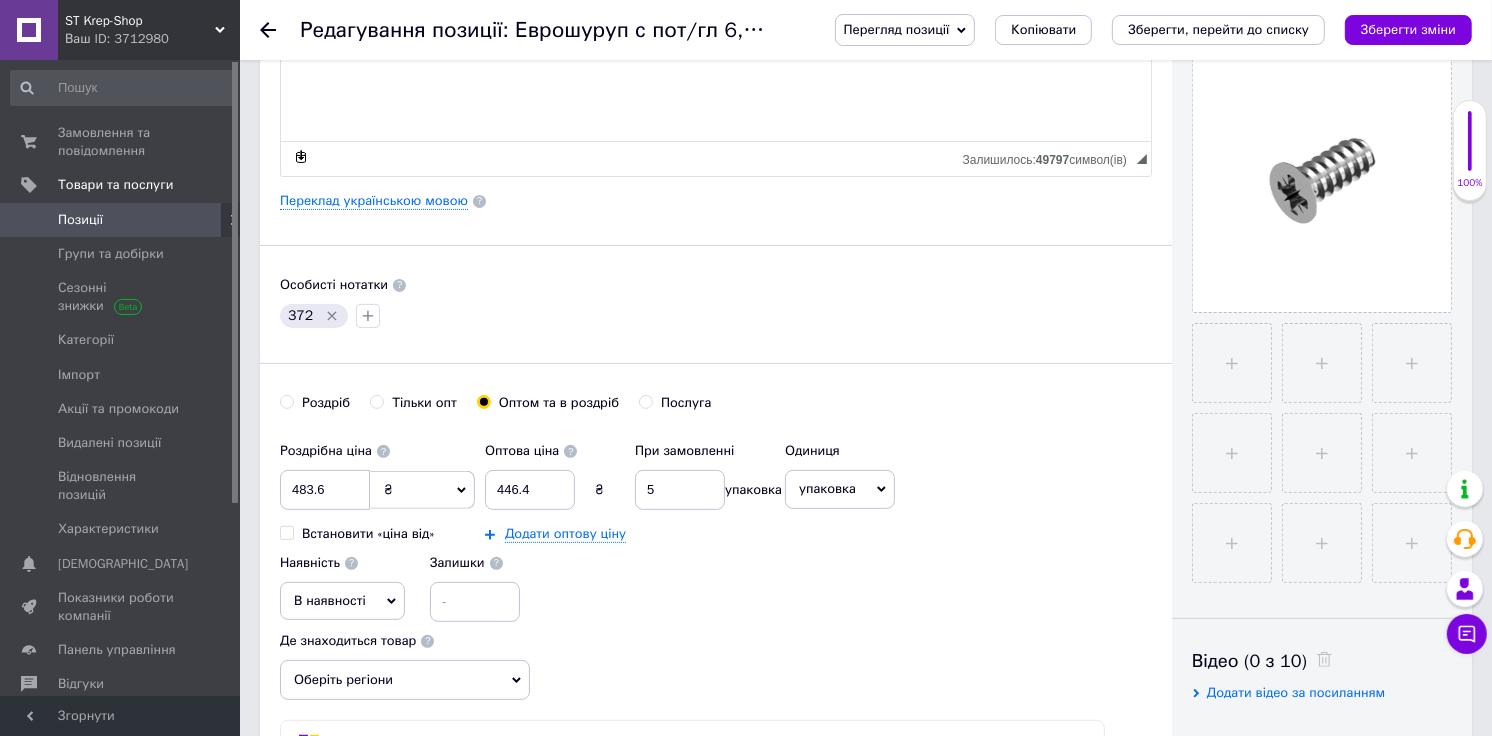 scroll, scrollTop: 666, scrollLeft: 0, axis: vertical 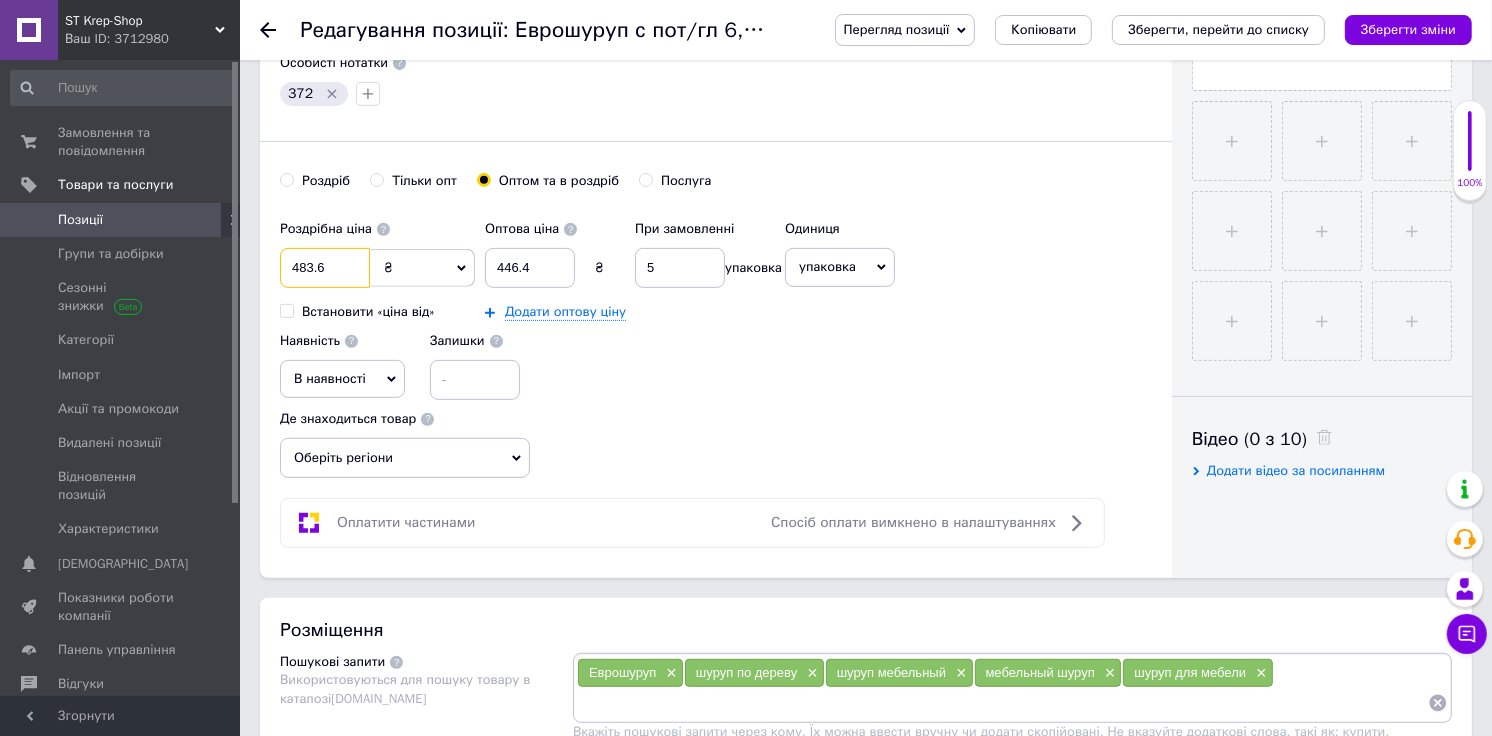 drag, startPoint x: 351, startPoint y: 258, endPoint x: 252, endPoint y: 267, distance: 99.40825 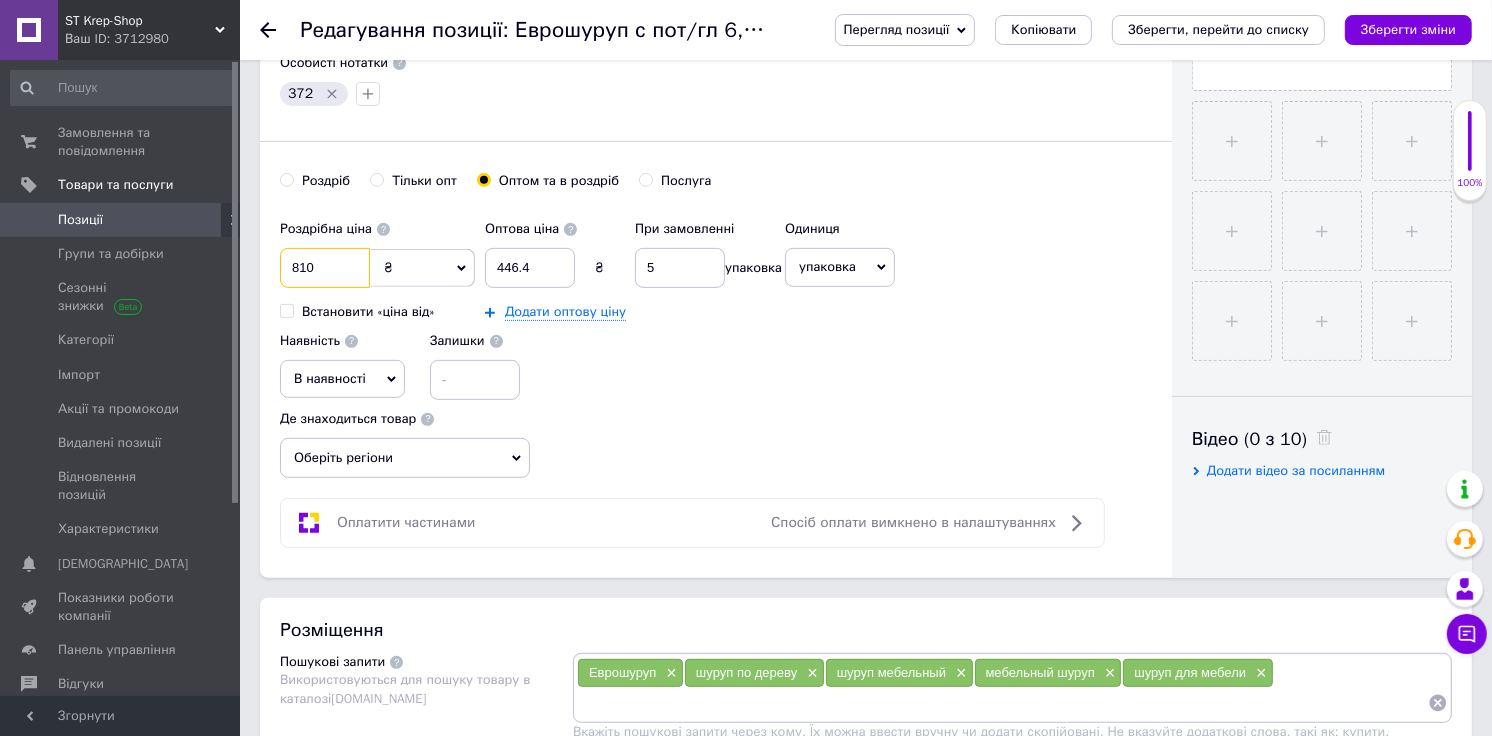 type on "810" 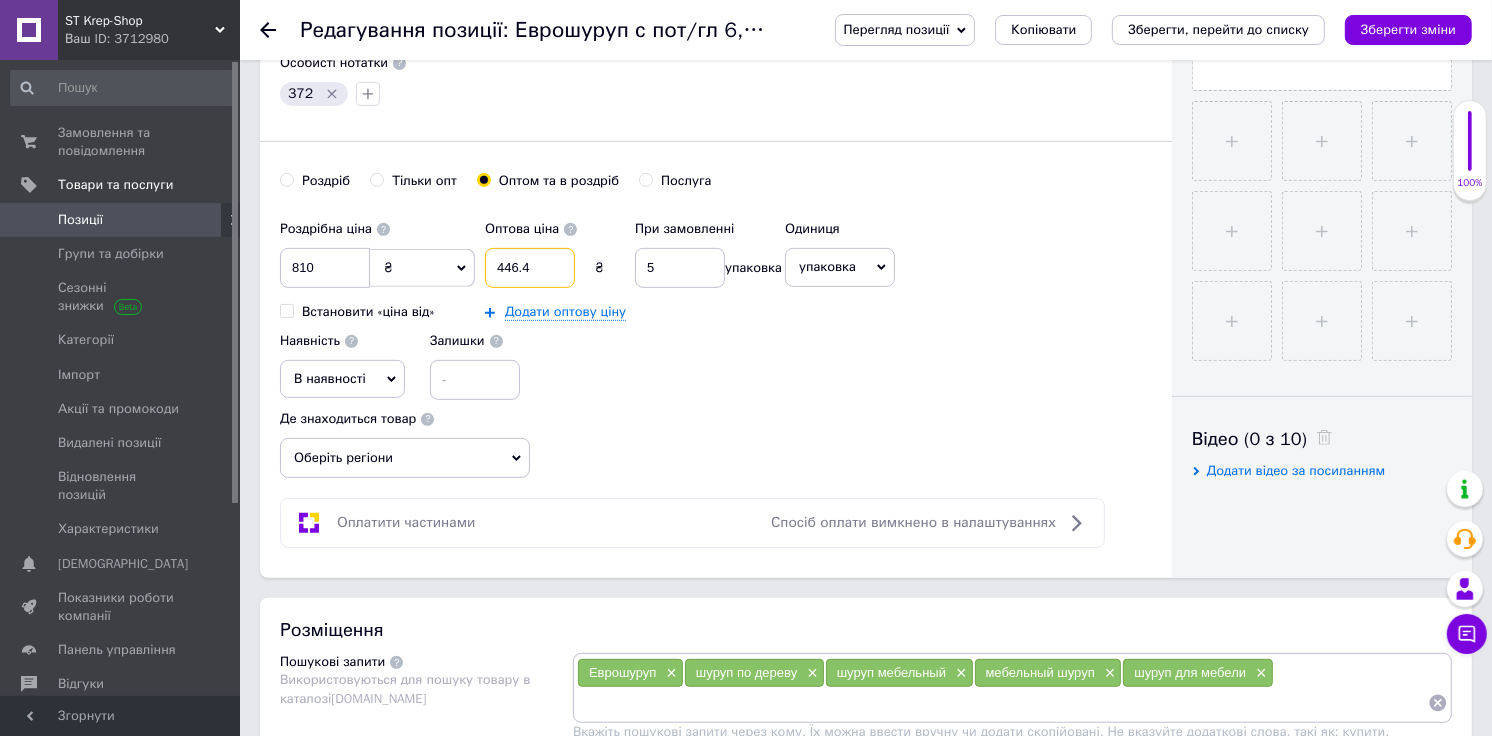 drag, startPoint x: 547, startPoint y: 273, endPoint x: 472, endPoint y: 280, distance: 75.32596 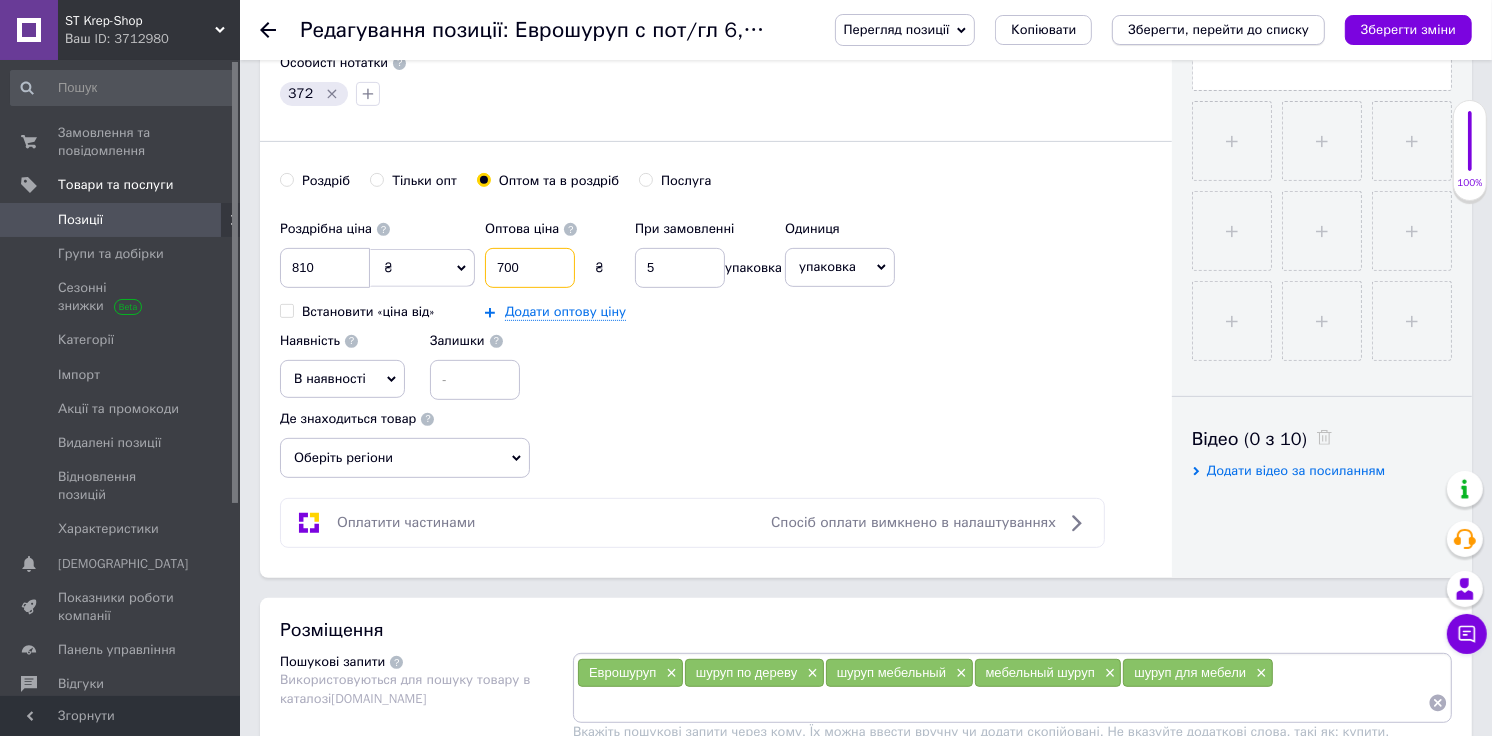 type on "700" 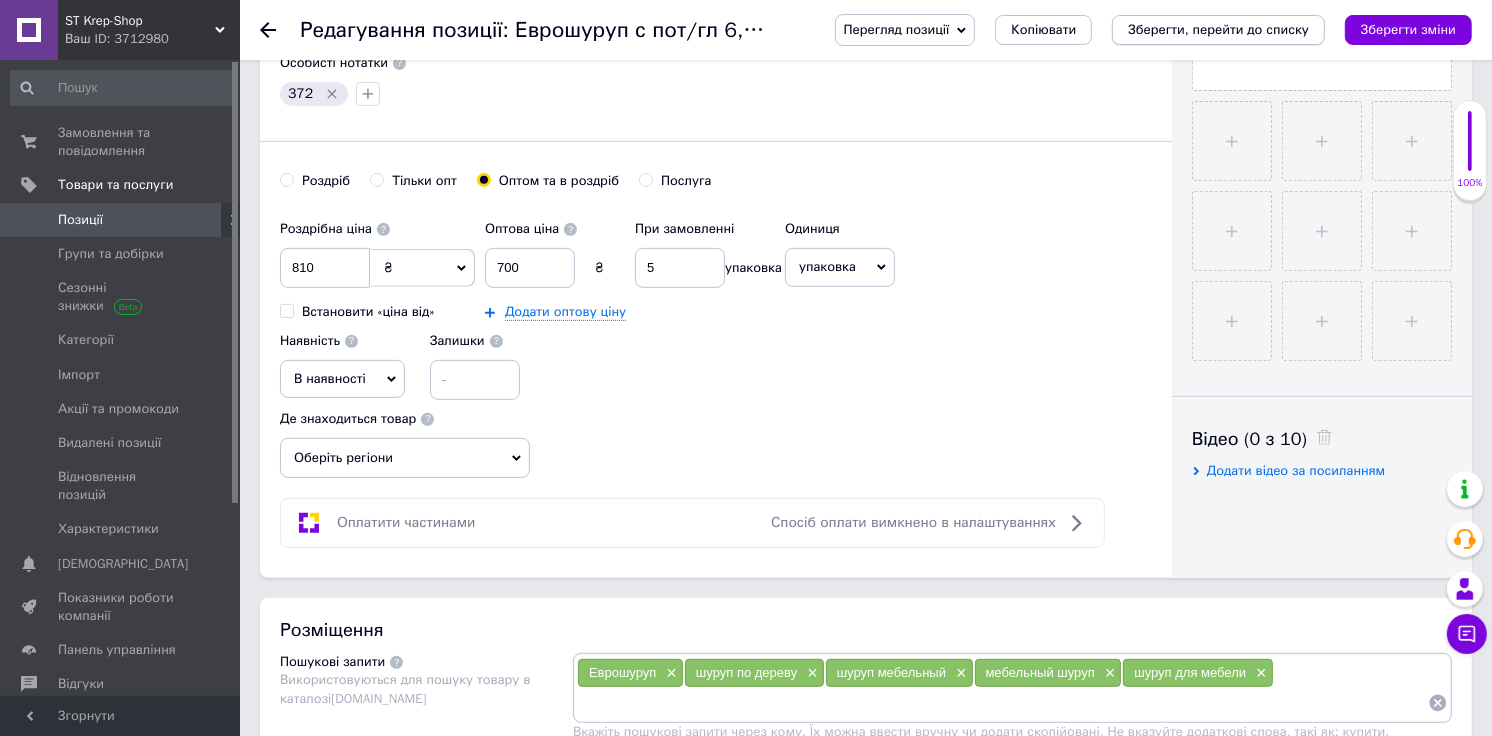 click on "Зберегти, перейти до списку" at bounding box center [1218, 29] 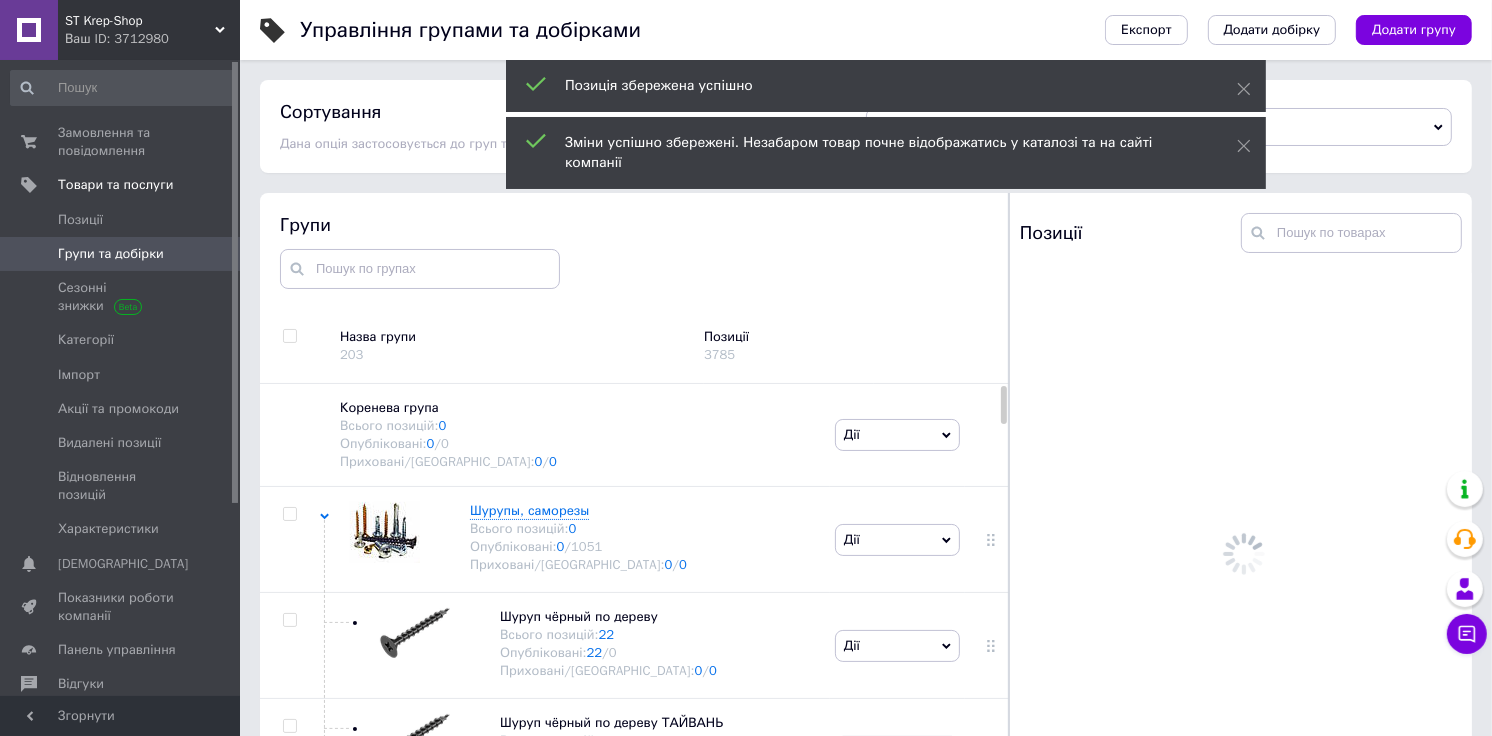 scroll, scrollTop: 113, scrollLeft: 0, axis: vertical 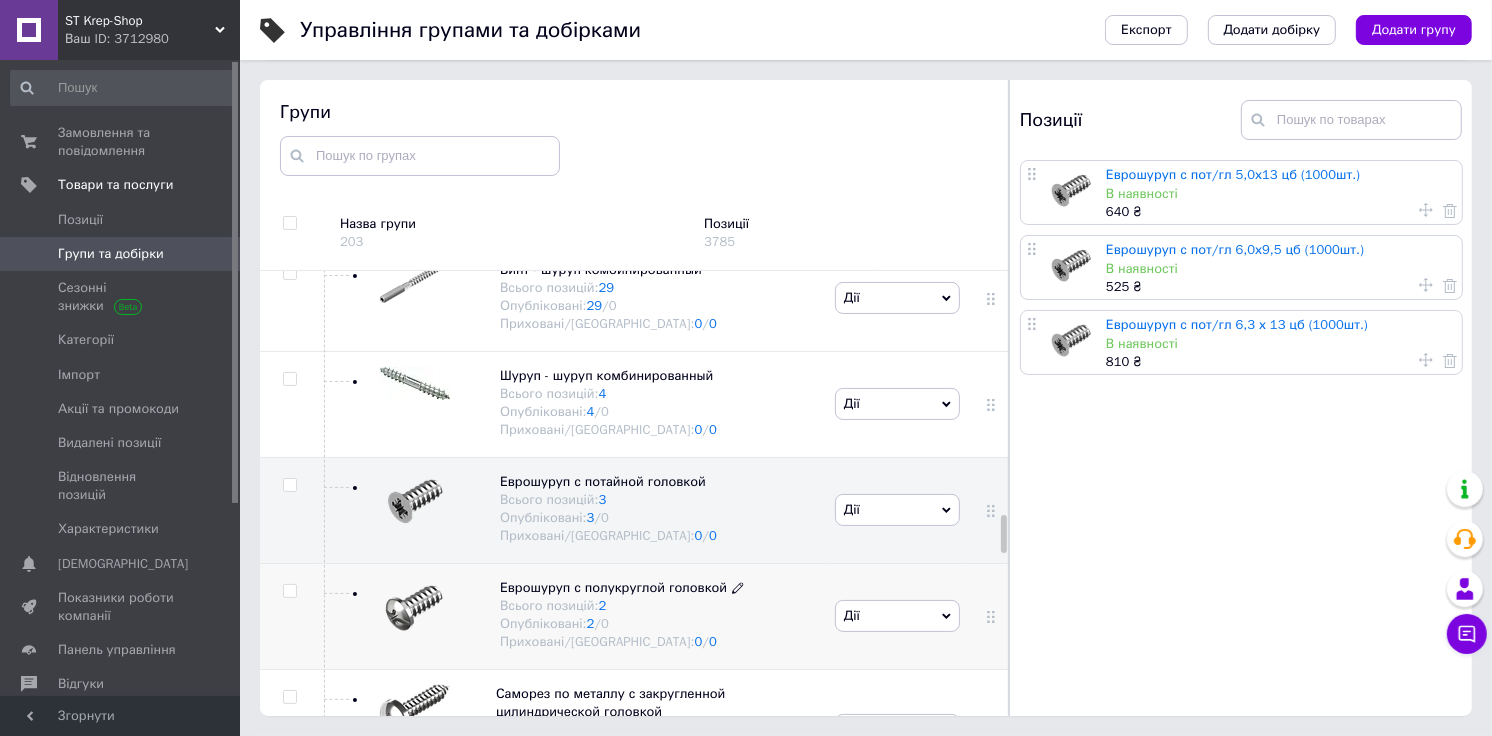 click on "Еврошуруп с полукруглой головкой" at bounding box center (613, 587) 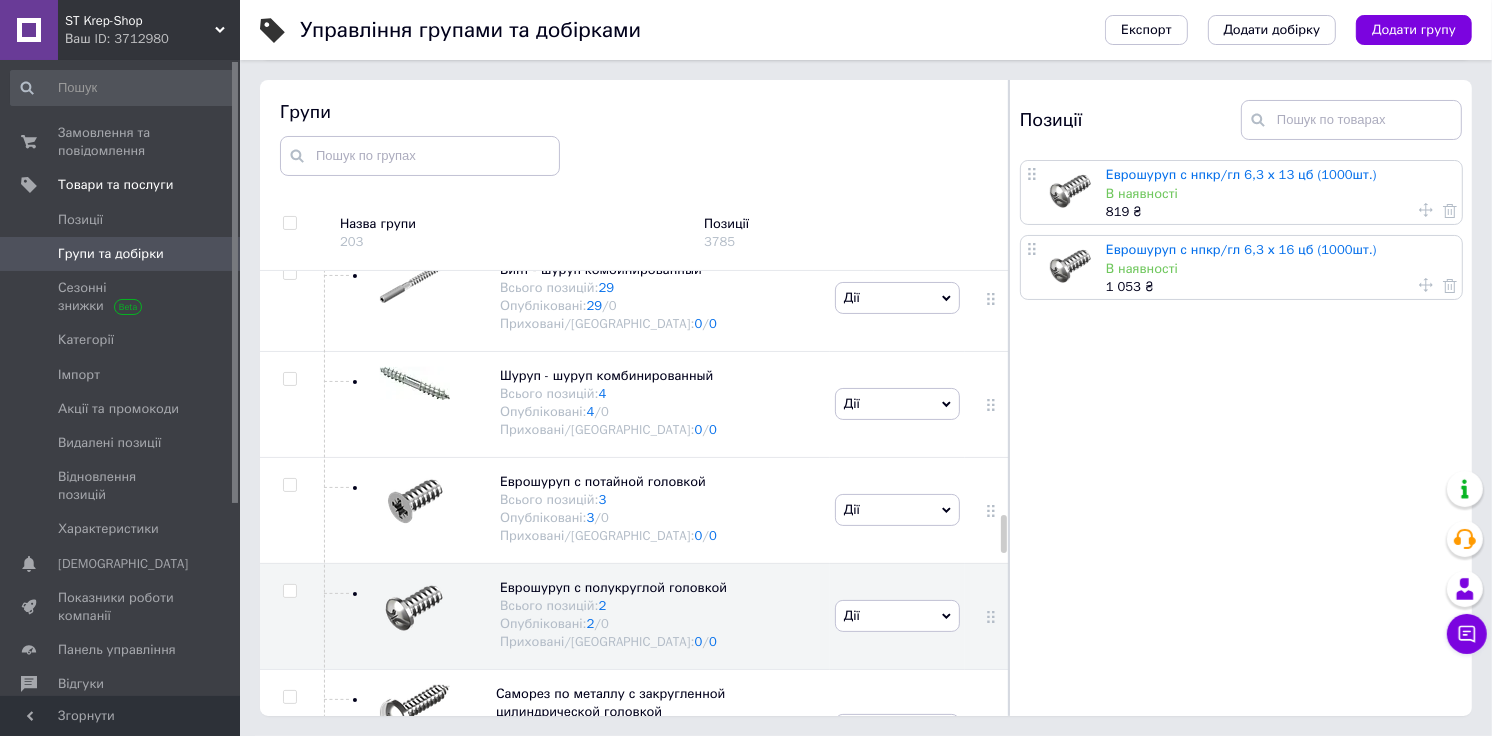 click on "В наявності" at bounding box center (1279, 194) 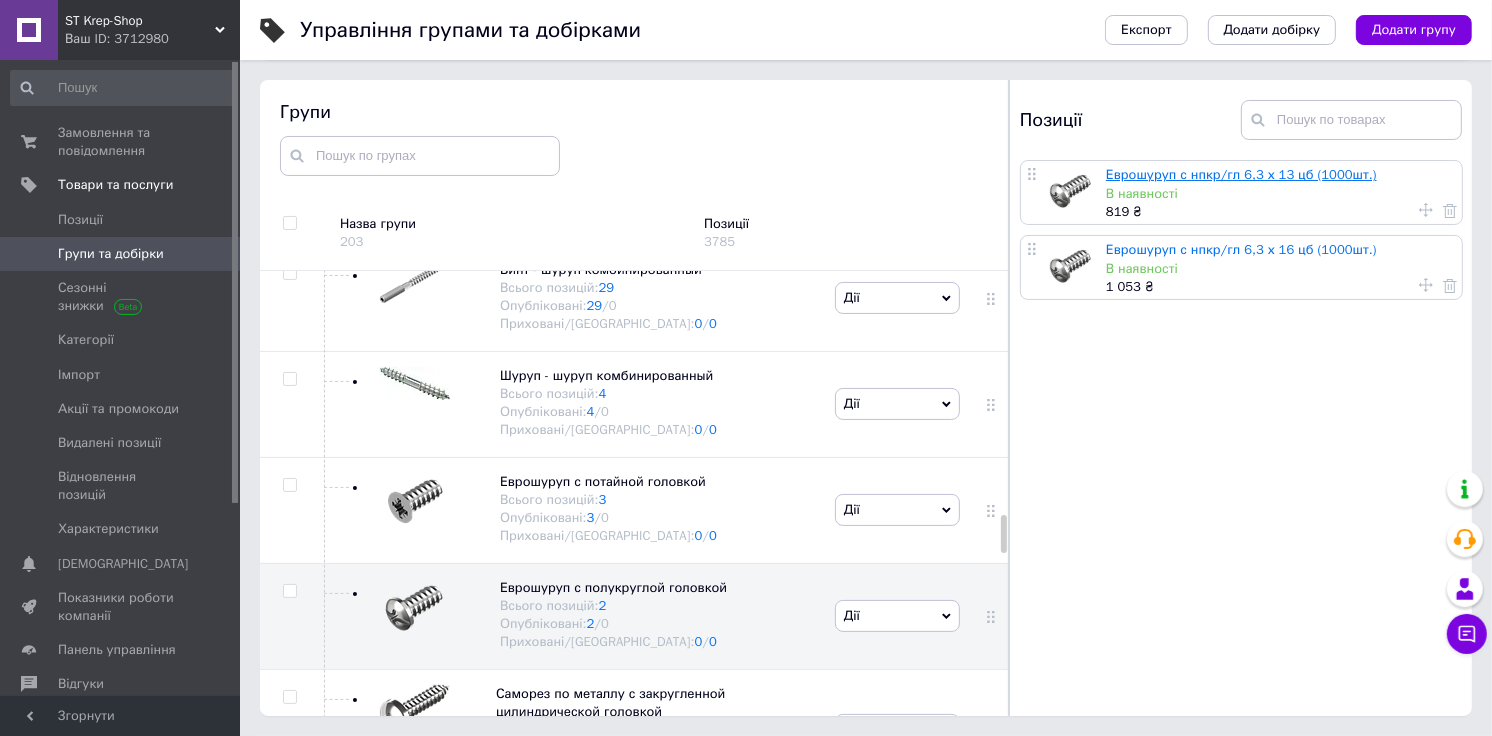 click on "Еврошуруп с нпкр/гл 6,3 х 13 цб (1000шт.)" at bounding box center (1241, 174) 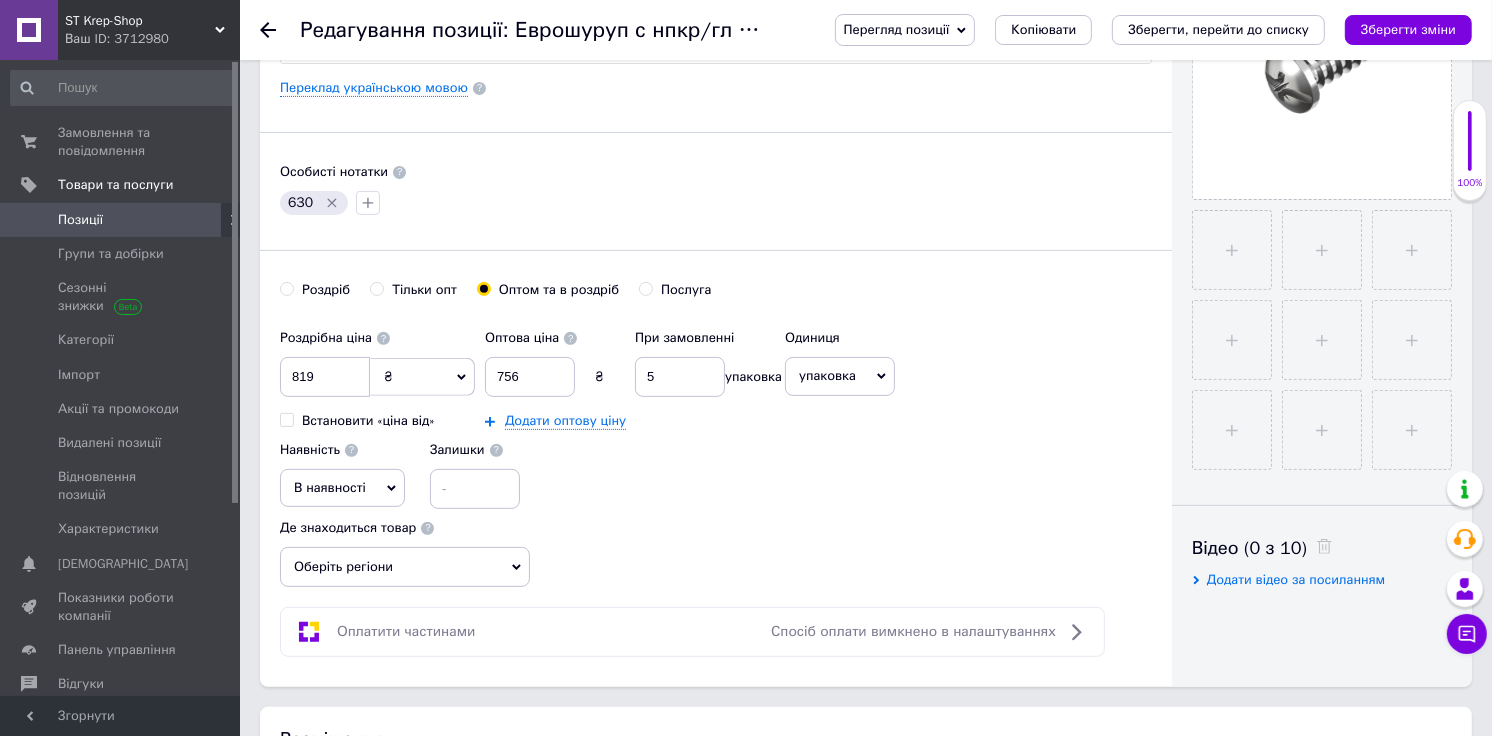 scroll, scrollTop: 555, scrollLeft: 0, axis: vertical 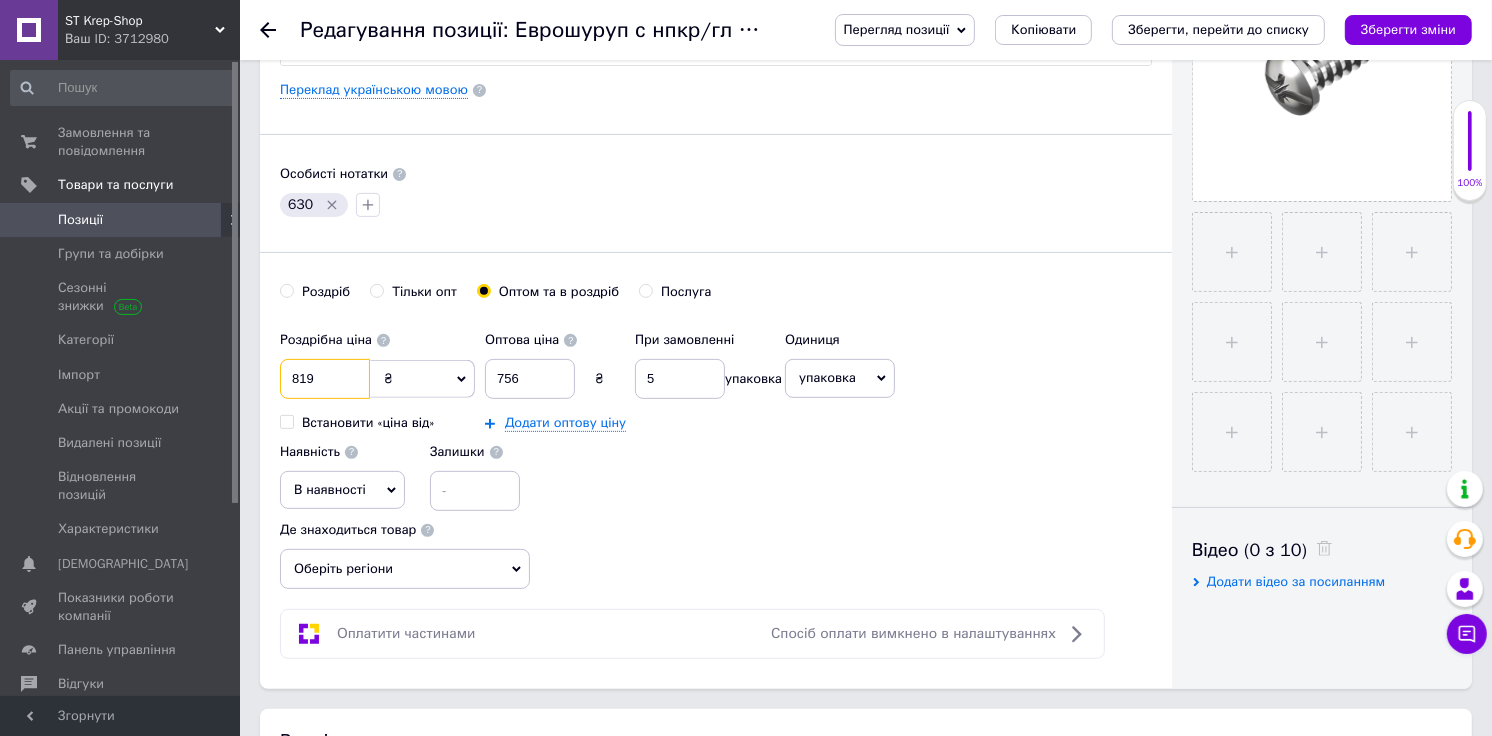 drag, startPoint x: 275, startPoint y: 375, endPoint x: 231, endPoint y: 377, distance: 44.04543 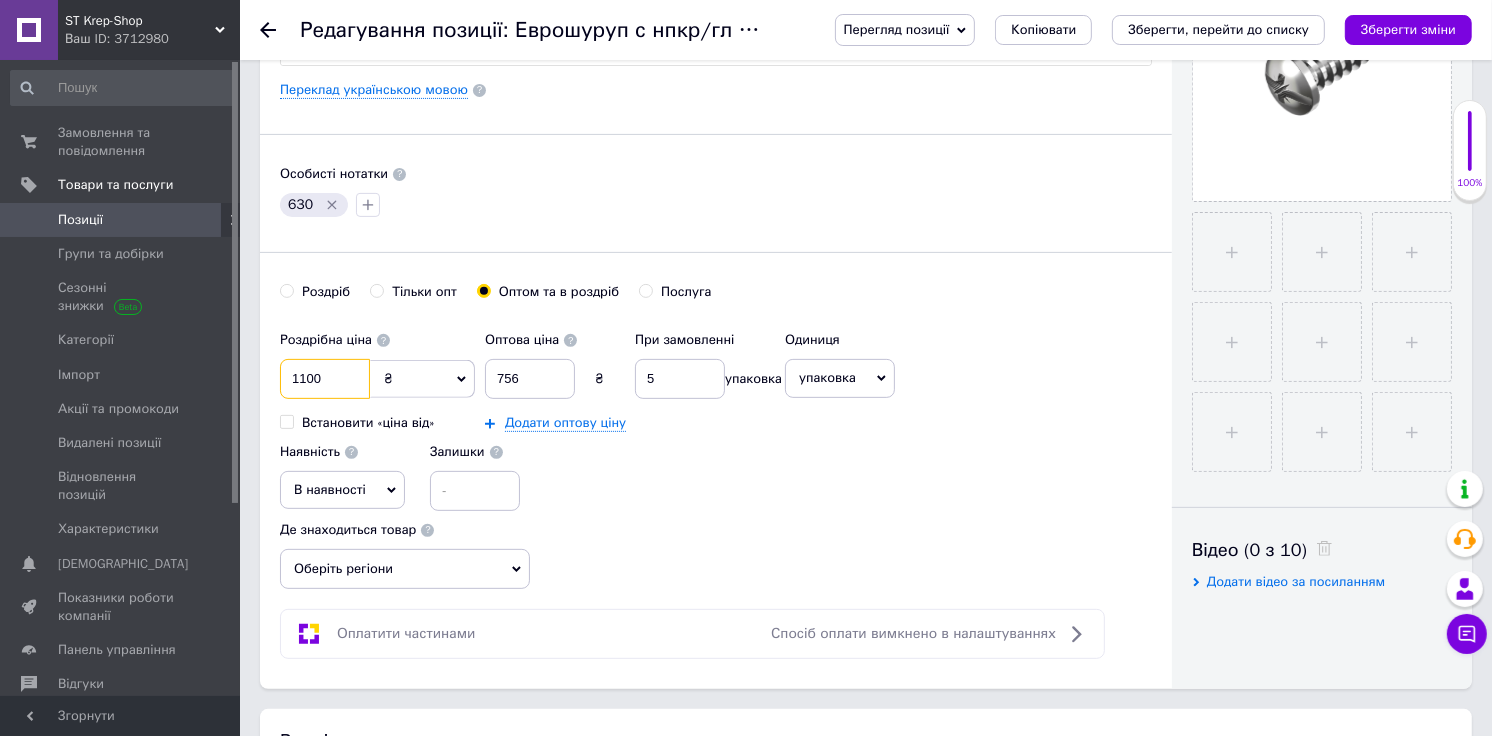 type on "1100" 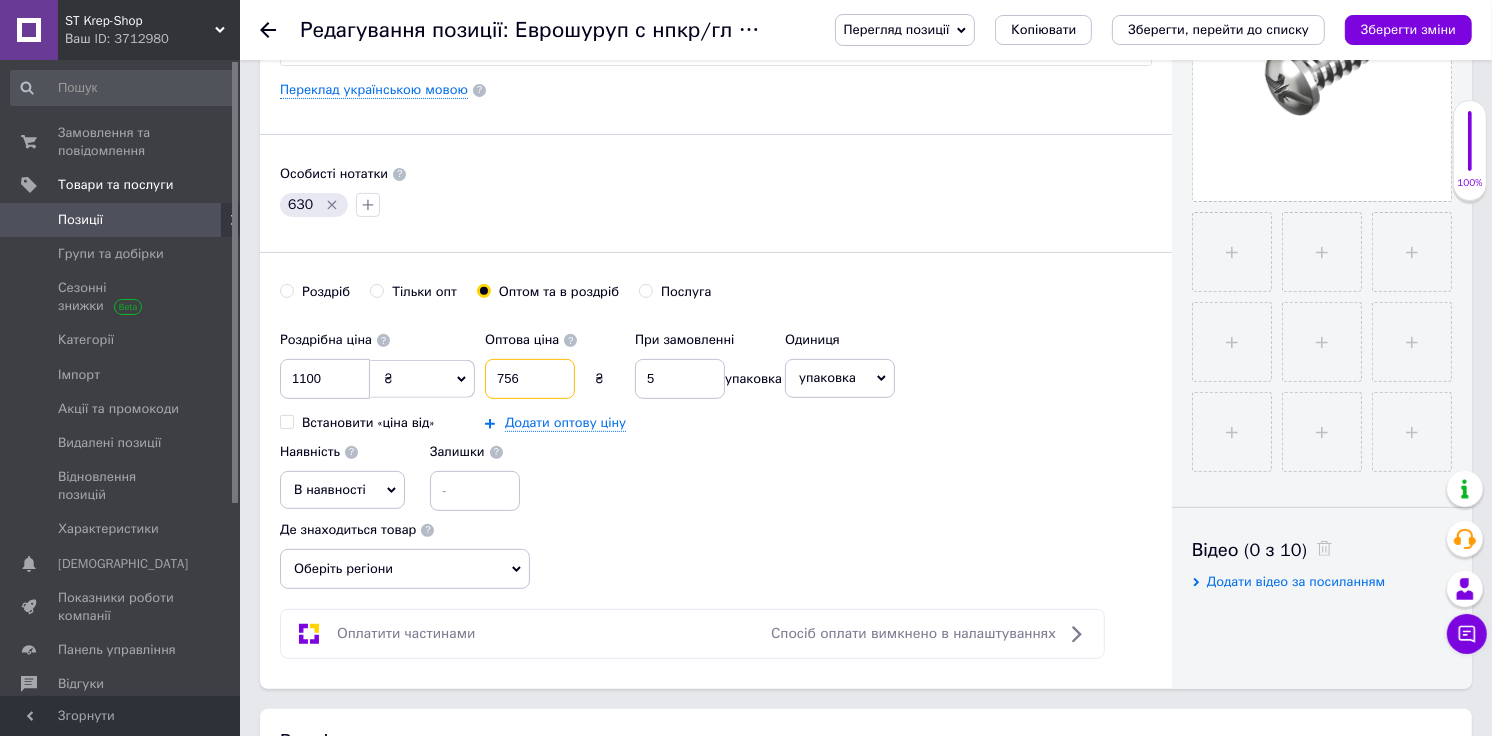 drag, startPoint x: 501, startPoint y: 380, endPoint x: 481, endPoint y: 382, distance: 20.09975 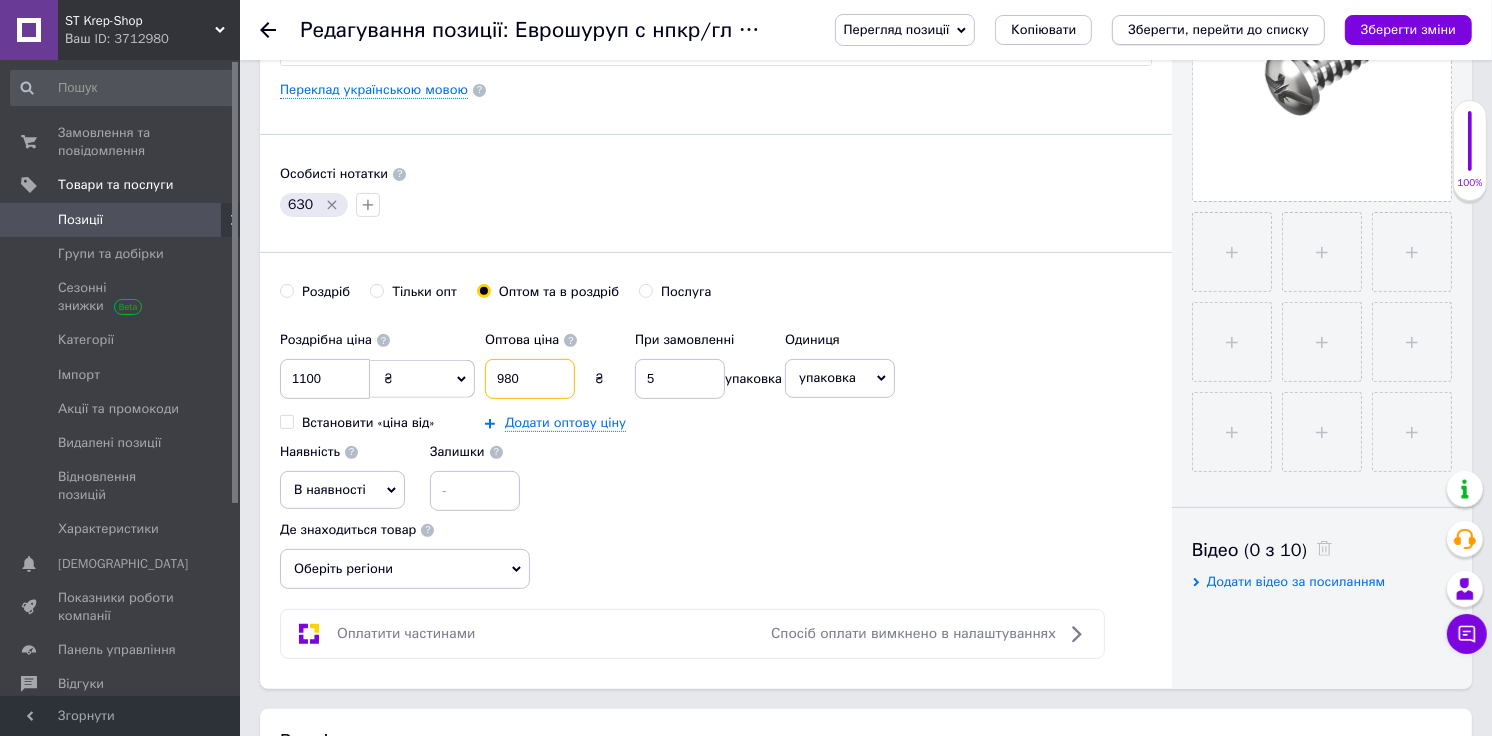 type on "980" 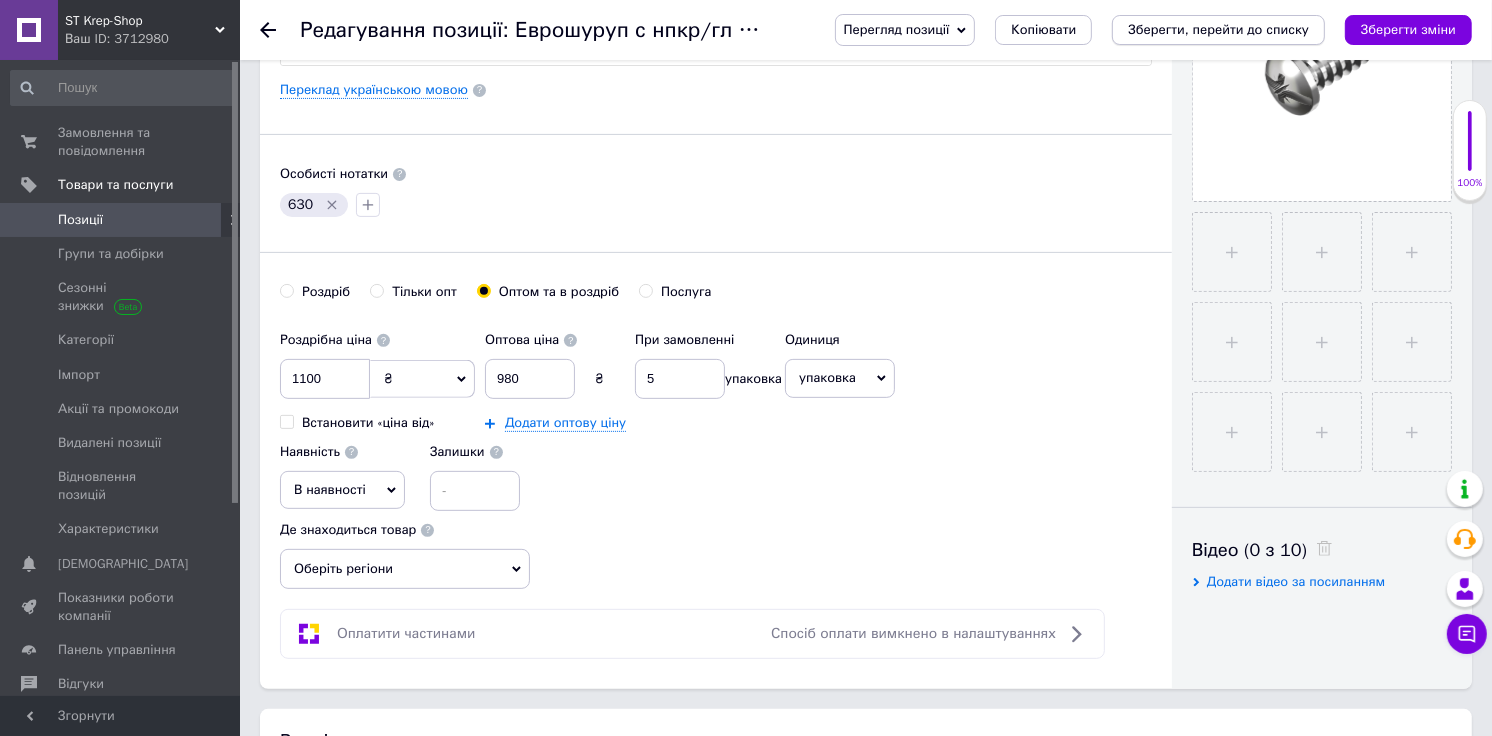 click on "Зберегти, перейти до списку" at bounding box center (1218, 29) 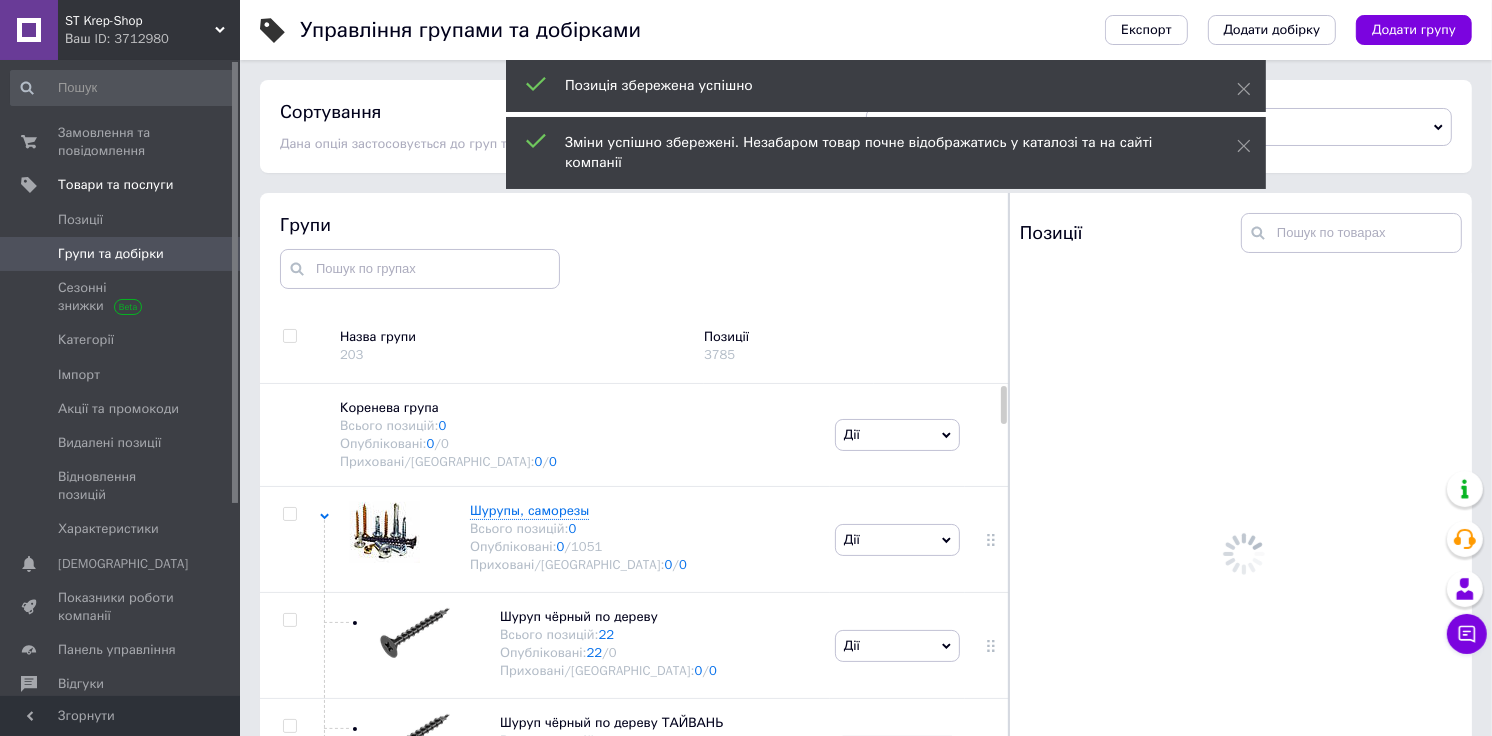 scroll, scrollTop: 113, scrollLeft: 0, axis: vertical 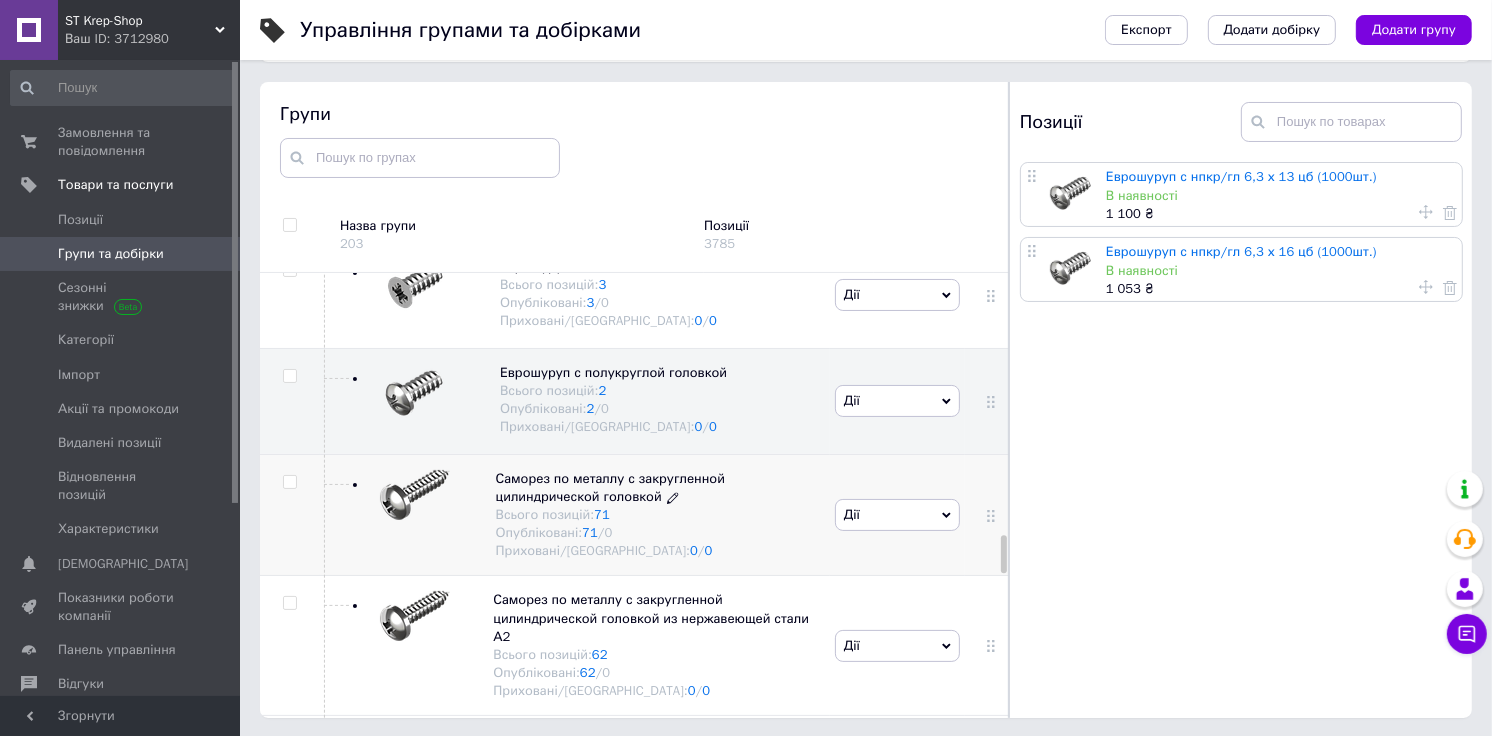 click on "Саморез по металлу с закругленной цилиндрической головкой" at bounding box center (610, 487) 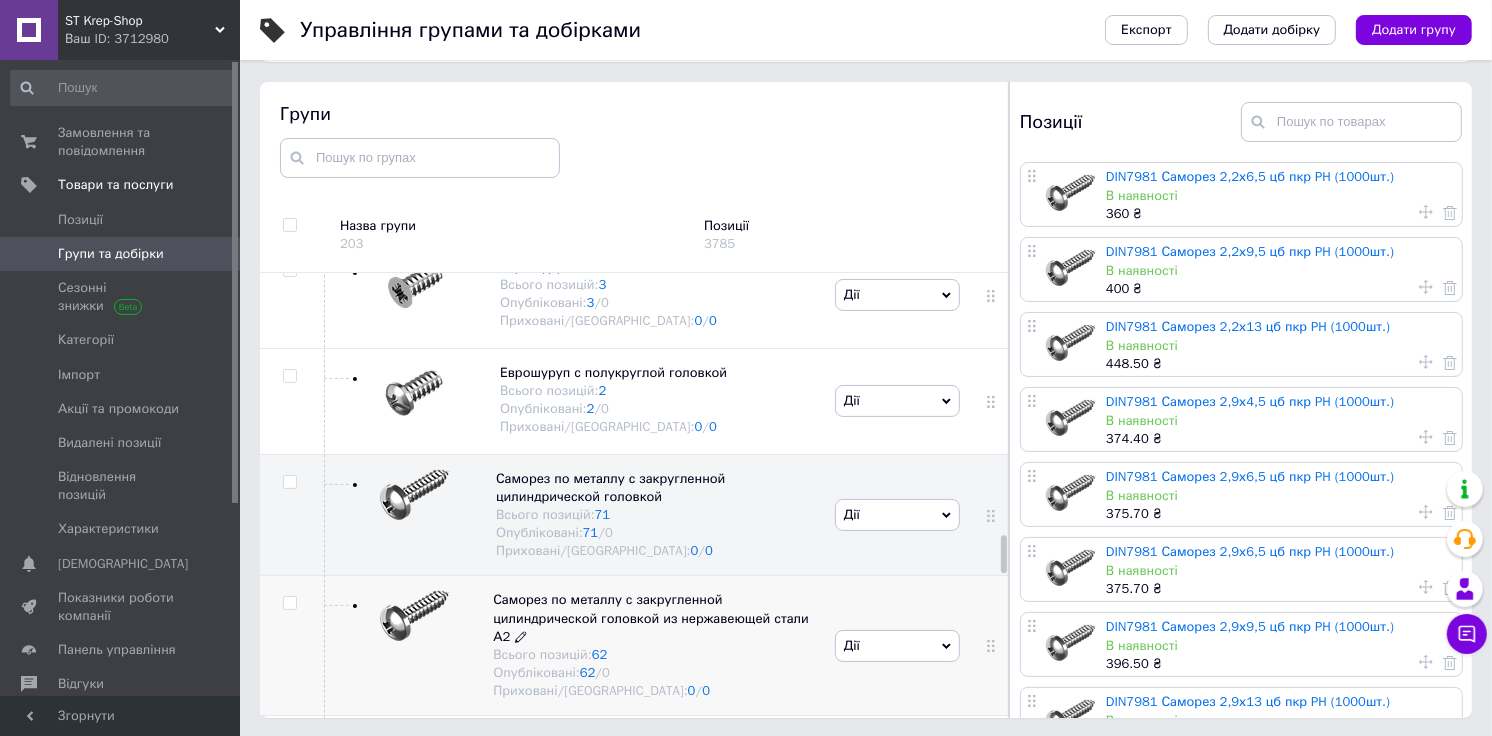 click on "Саморез по металлу с закругленной цилиндрической головкой из нержавеющей стали А2" at bounding box center (651, 617) 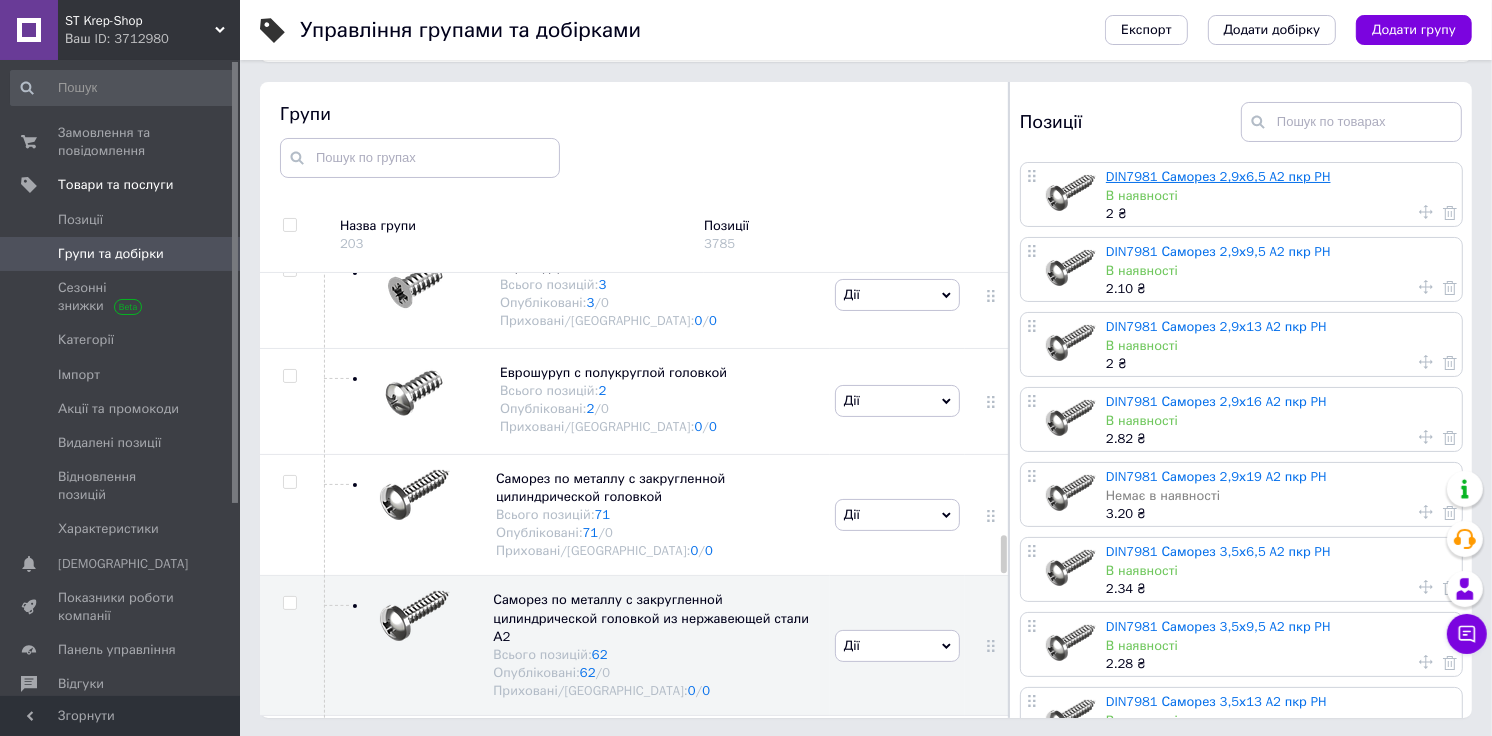 click on "DIN7981 Саморез 2,9х6,5 A2 пкр PH" at bounding box center [1218, 176] 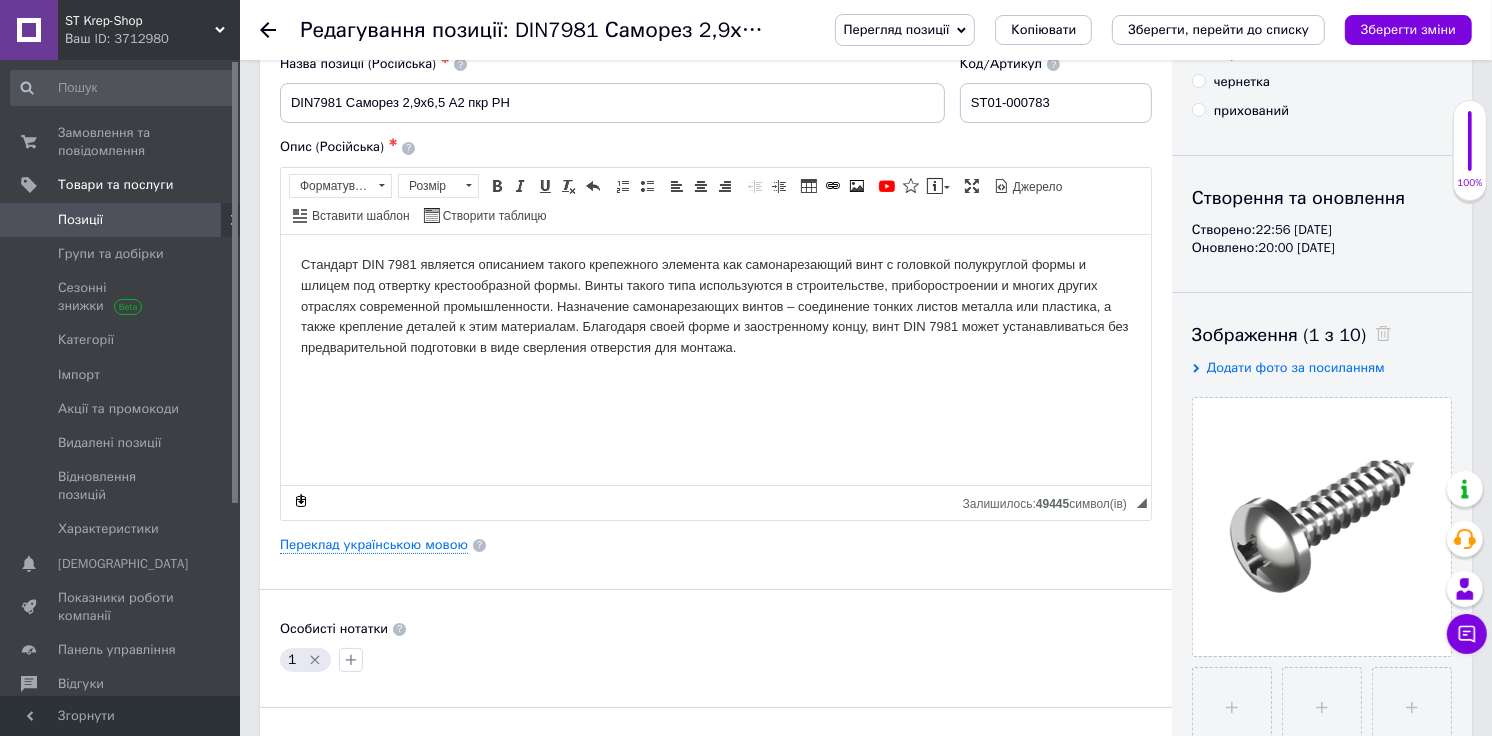 scroll, scrollTop: 222, scrollLeft: 0, axis: vertical 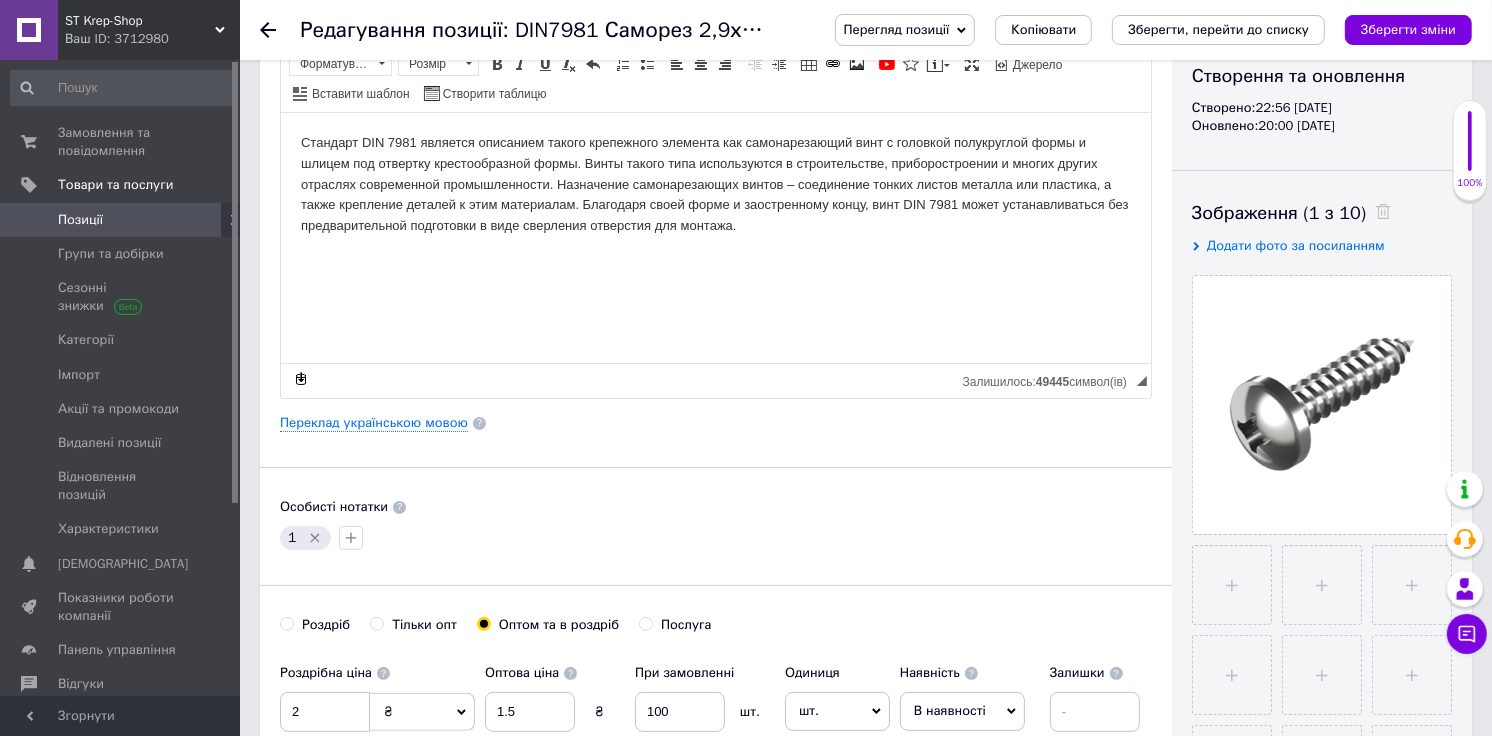click on "Основна інформація Назва позиції (Російська) ✱ DIN7981 Саморез 2,9х6,5 A2 пкр PH Код/Артикул ST01-000783 Опис (Російська) ✱ Розширений текстовий редактор, 6101B373-4D0C-4A9F-9950-3FF66FEBDDAB Панель інструментів редактора Форматування Форматування Розмір Розмір   Жирний  Сполучення клавіш Ctrl+B   Курсив  Сполучення клавіш Ctrl+I   Підкреслений  Сполучення клавіш Ctrl+U   Видалити форматування   Повернути  Сполучення клавіш Ctrl+Z   Вставити/видалити нумерований список   Вставити/видалити маркований список   По лівому краю   По центру   По правому краю   Зменшити відступ     Таблиця" at bounding box center [716, 416] 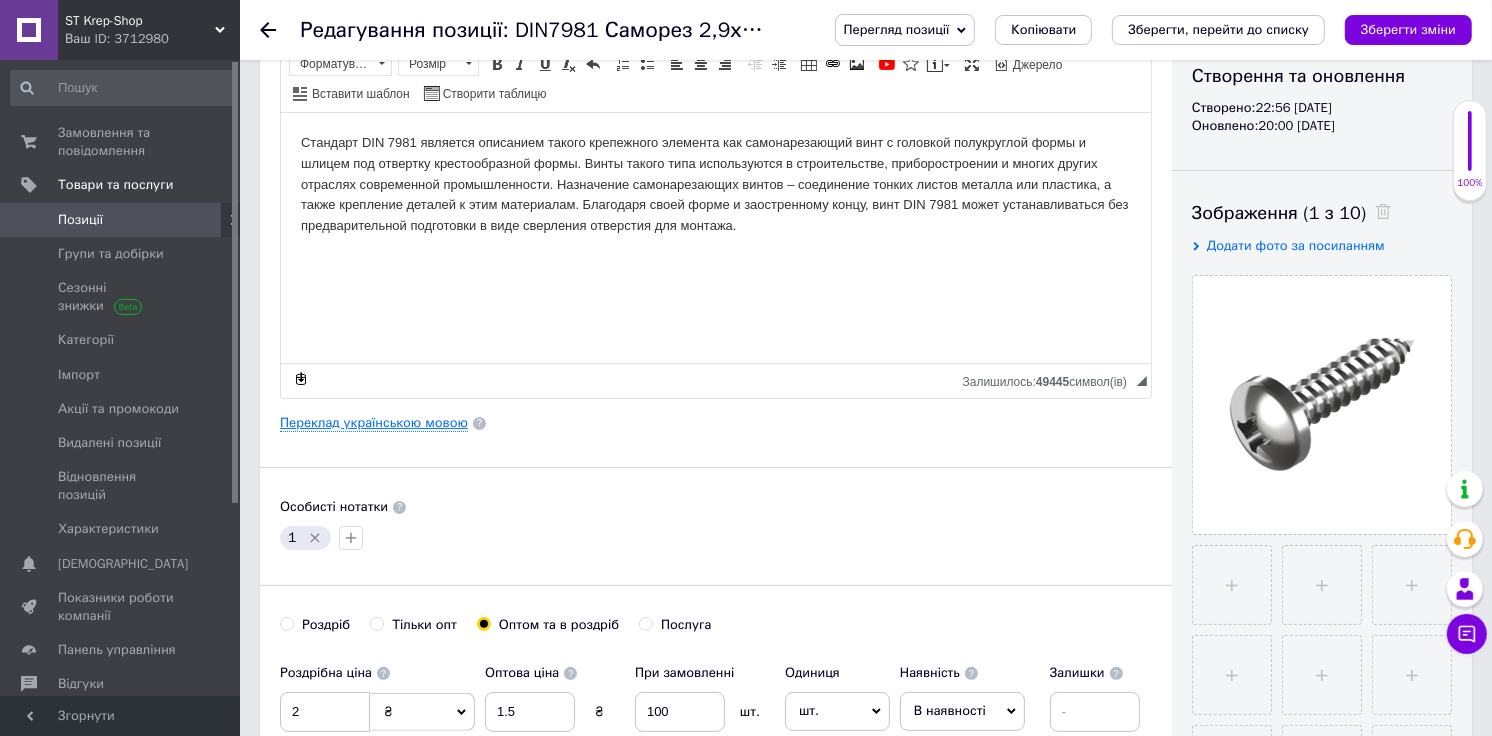 click on "Переклад українською мовою" at bounding box center [374, 423] 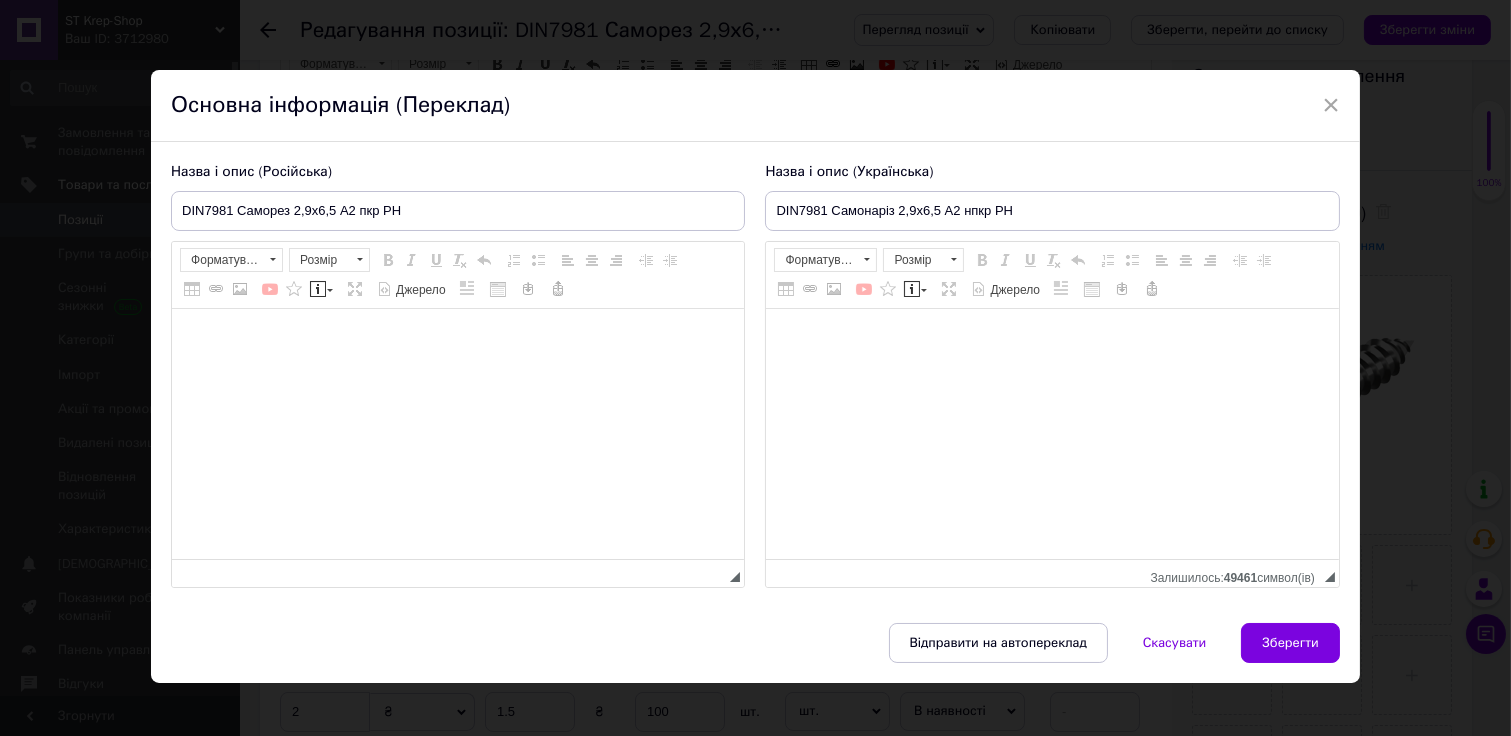 type on "DIN7981 Самонаріз 2,9х6,5 A2 нпкр PH" 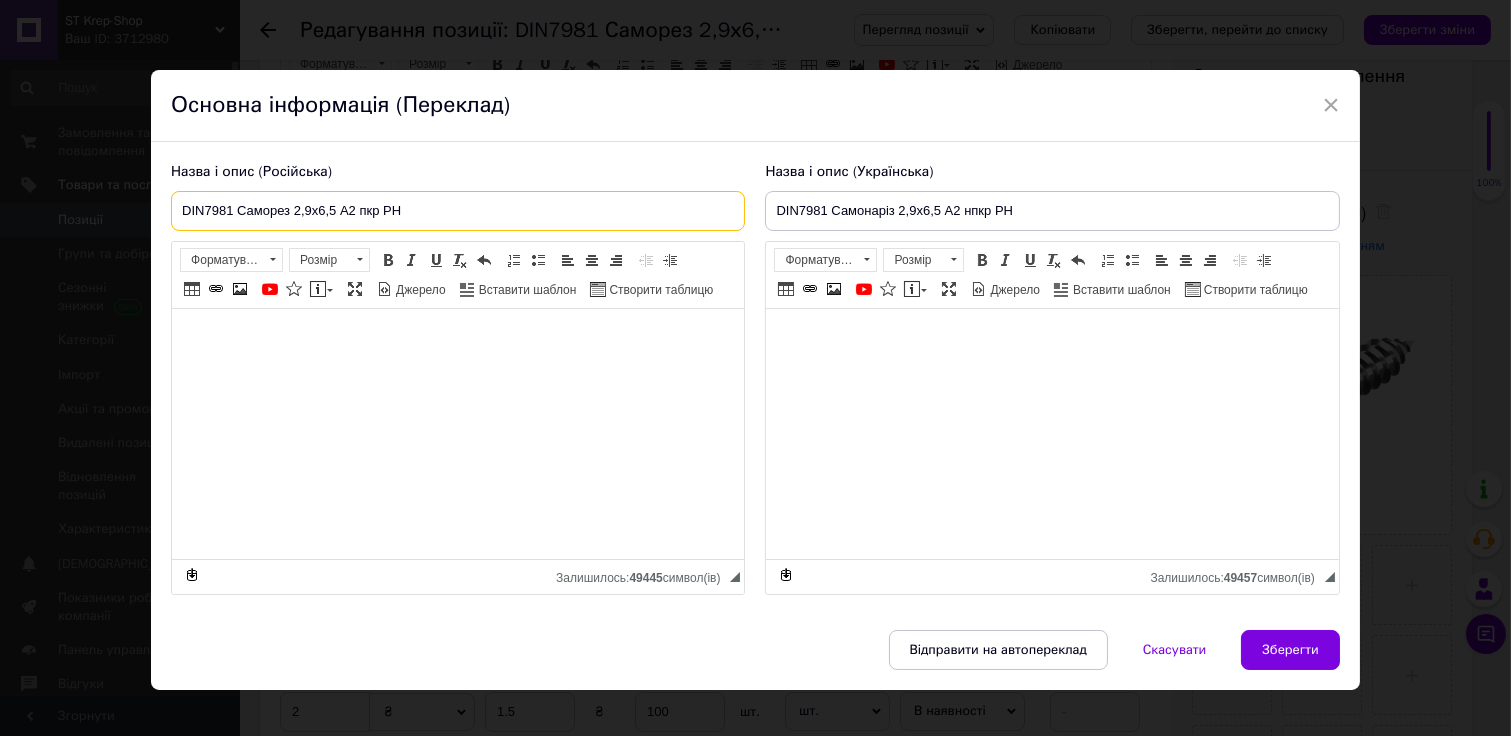 click on "DIN7981 Саморез 2,9х6,5 A2 пкр PH" at bounding box center [458, 211] 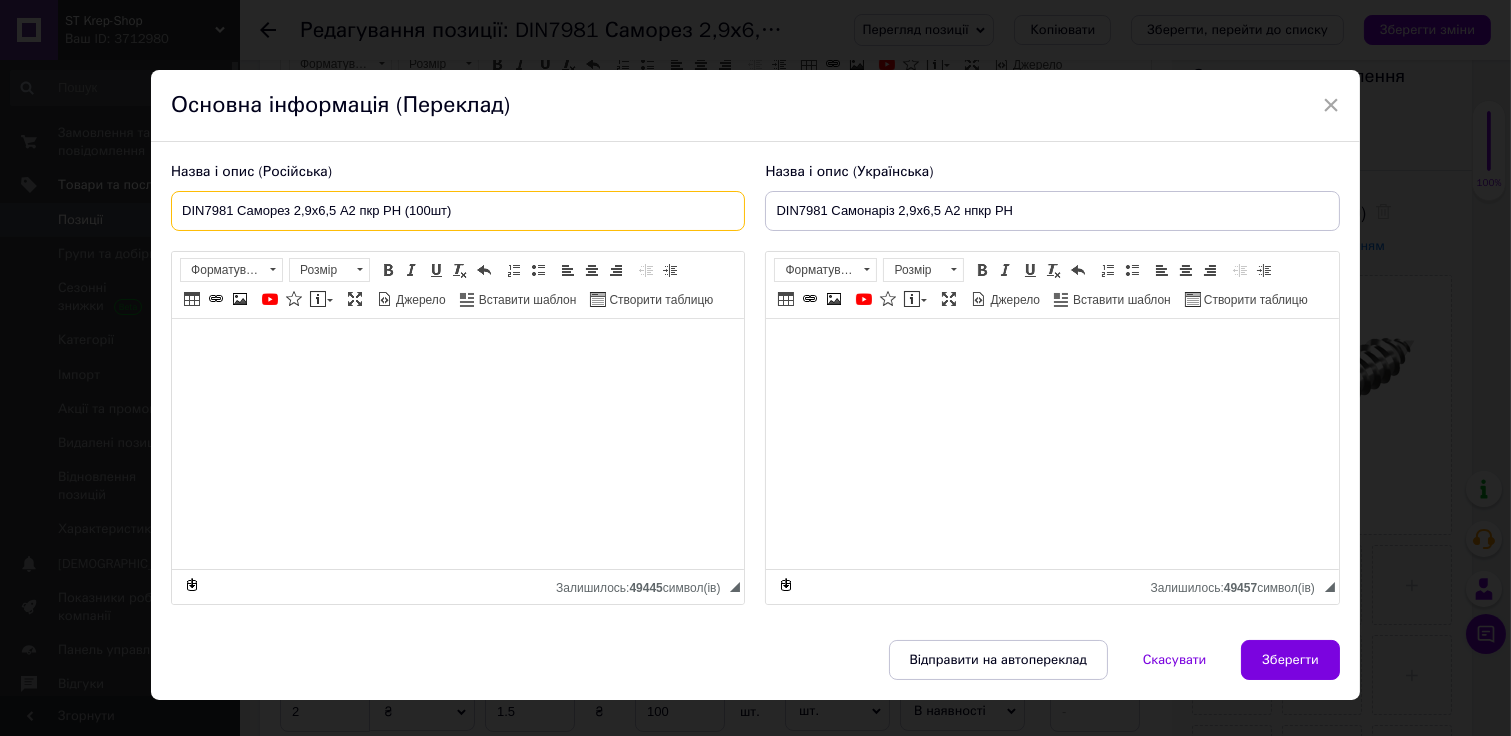 type on "DIN7981 Саморез 2,9х6,5 A2 пкр PH (100шт)" 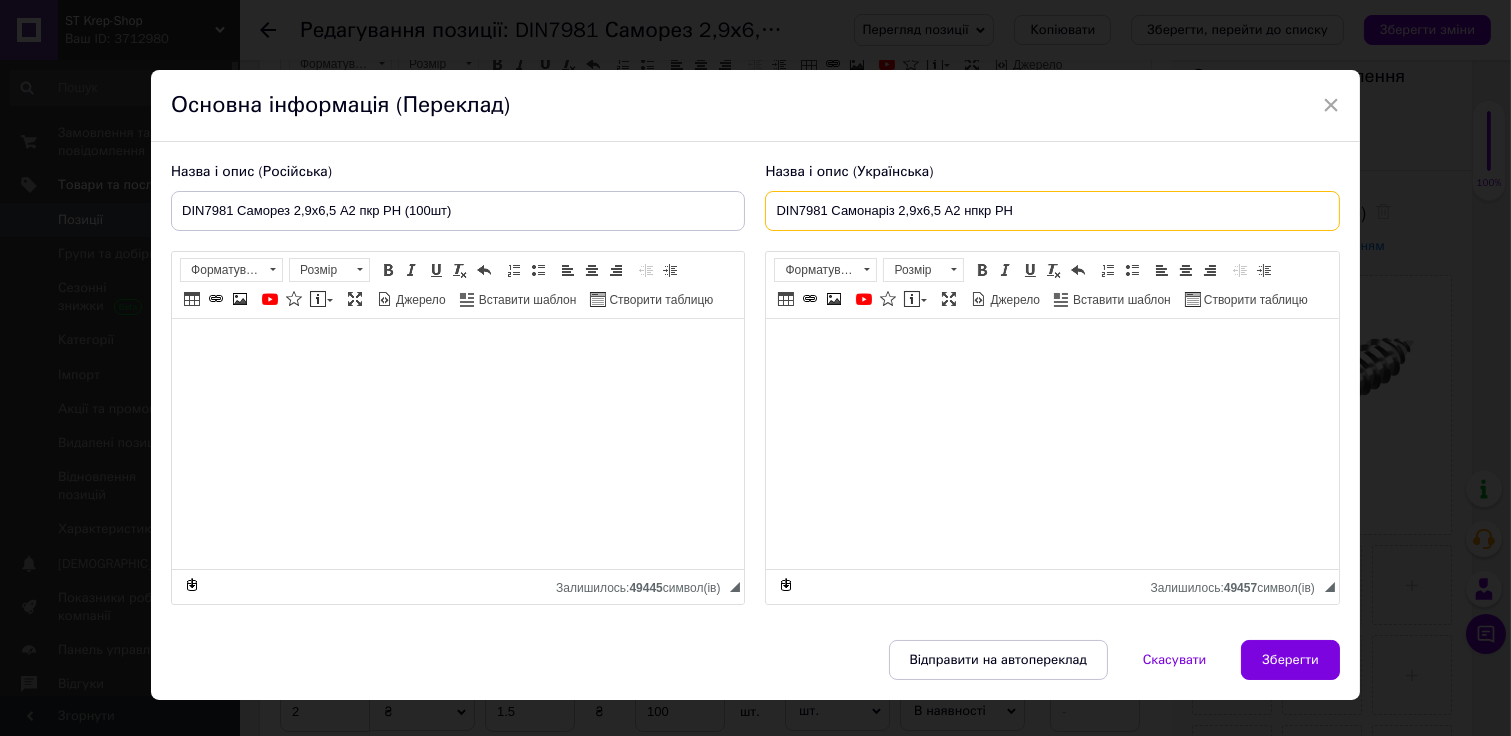 click on "DIN7981 Самонаріз 2,9х6,5 A2 нпкр PH" at bounding box center (1052, 211) 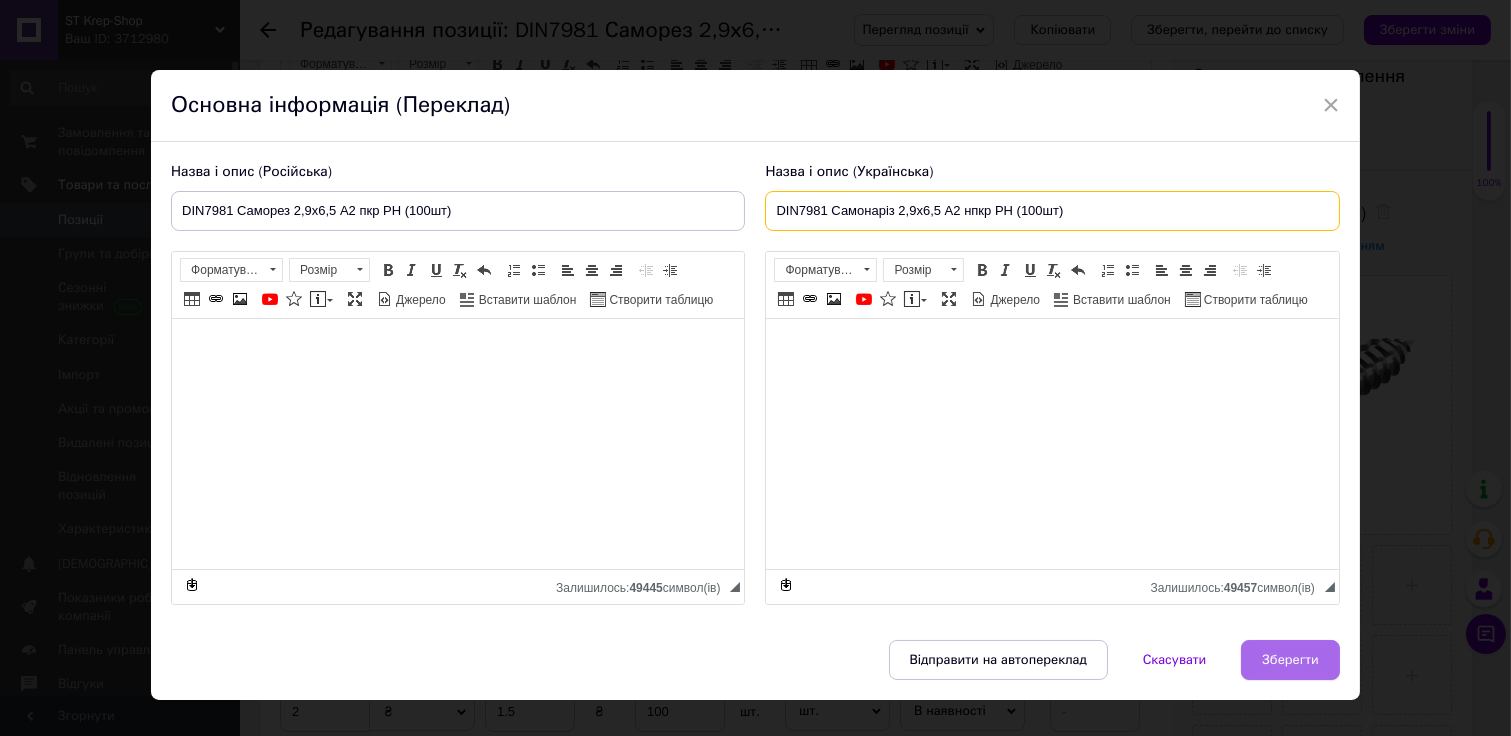 type on "DIN7981 Самонаріз 2,9х6,5 A2 нпкр PH (100шт)" 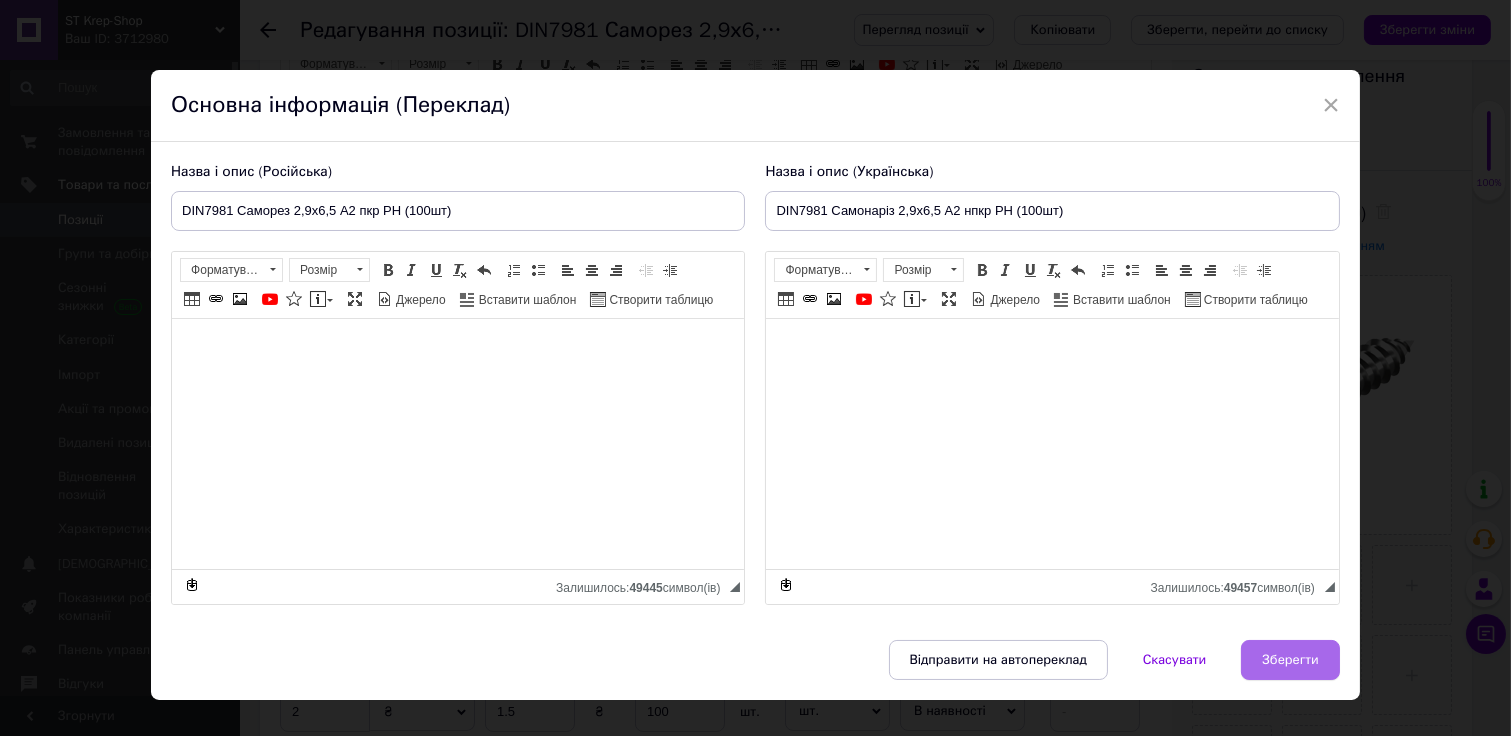 click on "Зберегти" at bounding box center (1290, 660) 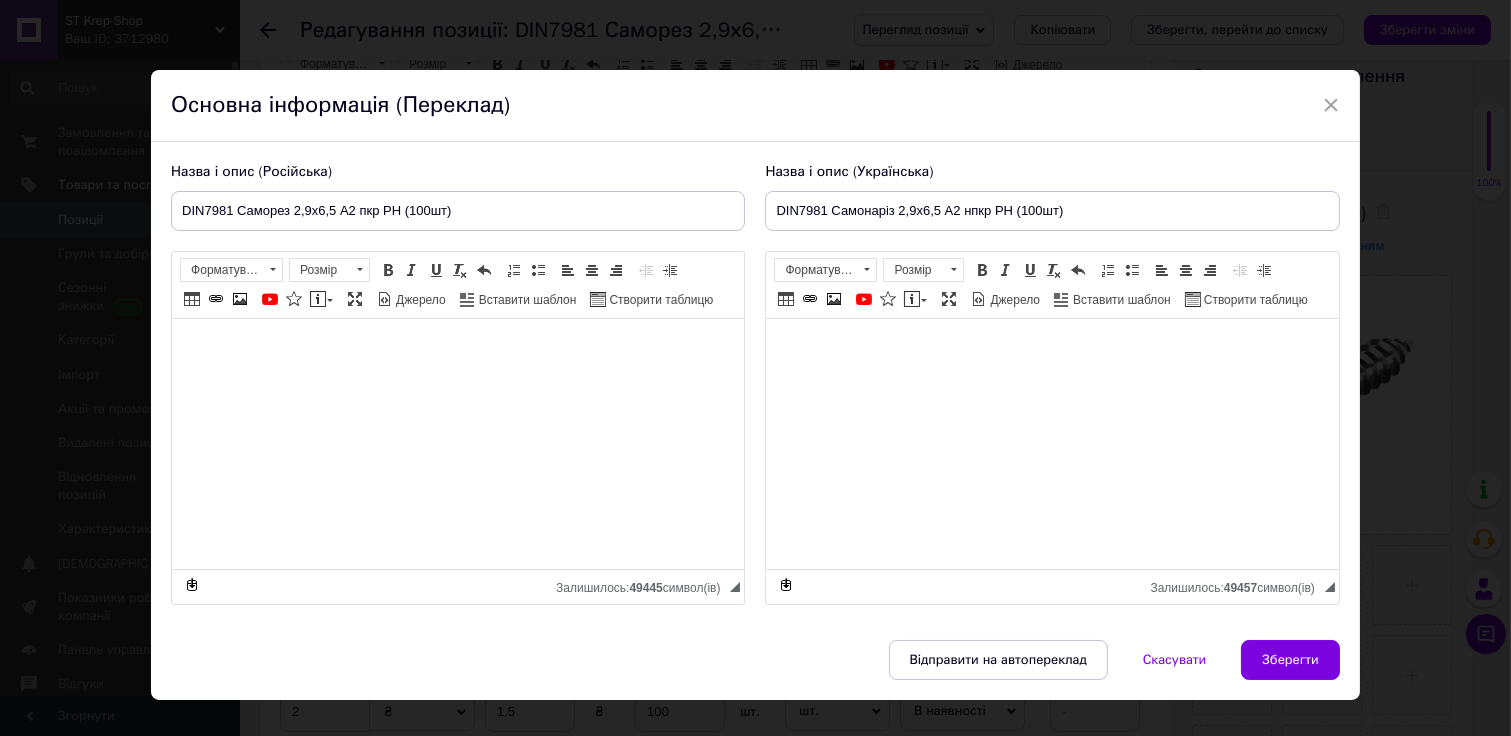 type on "DIN7981 Саморез 2,9х6,5 A2 пкр PH (100шт)" 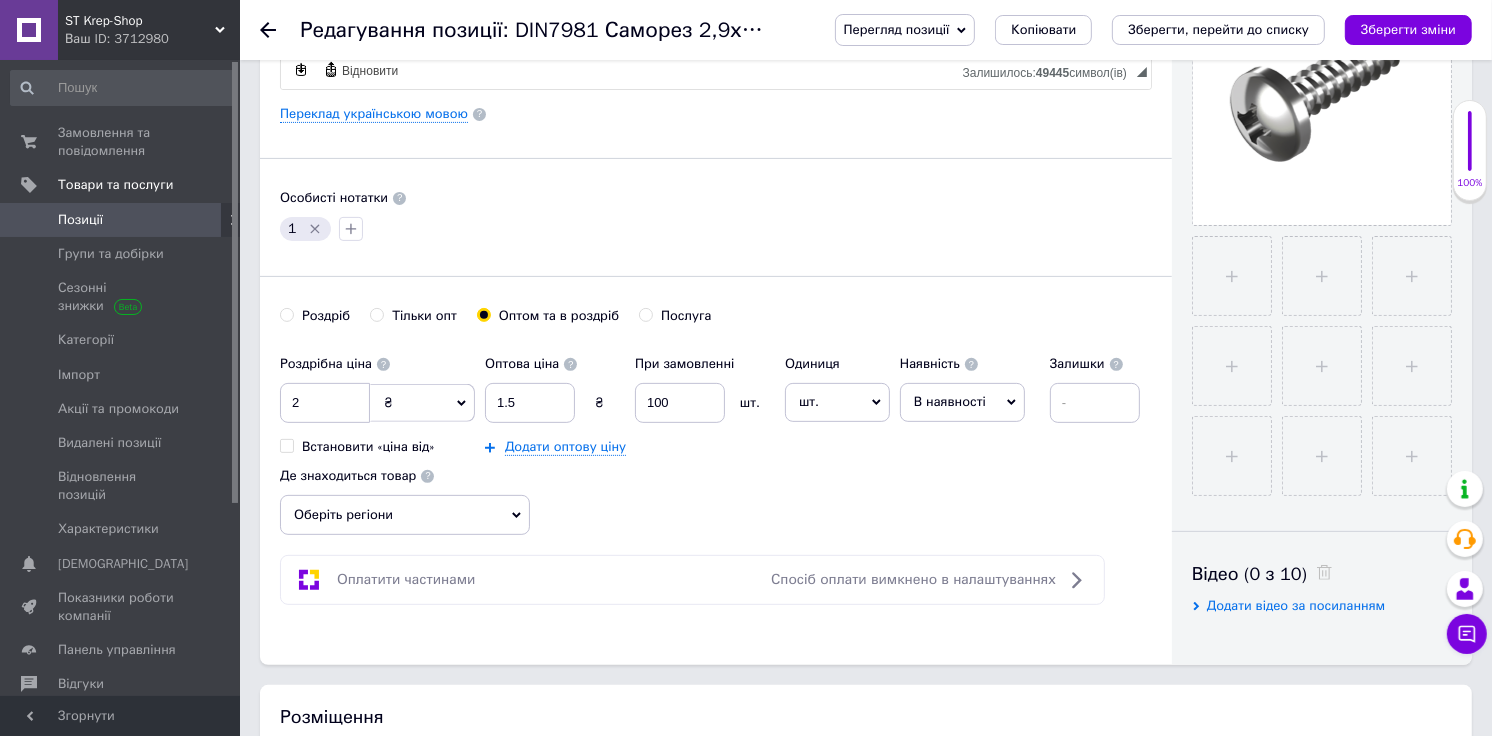 scroll, scrollTop: 555, scrollLeft: 0, axis: vertical 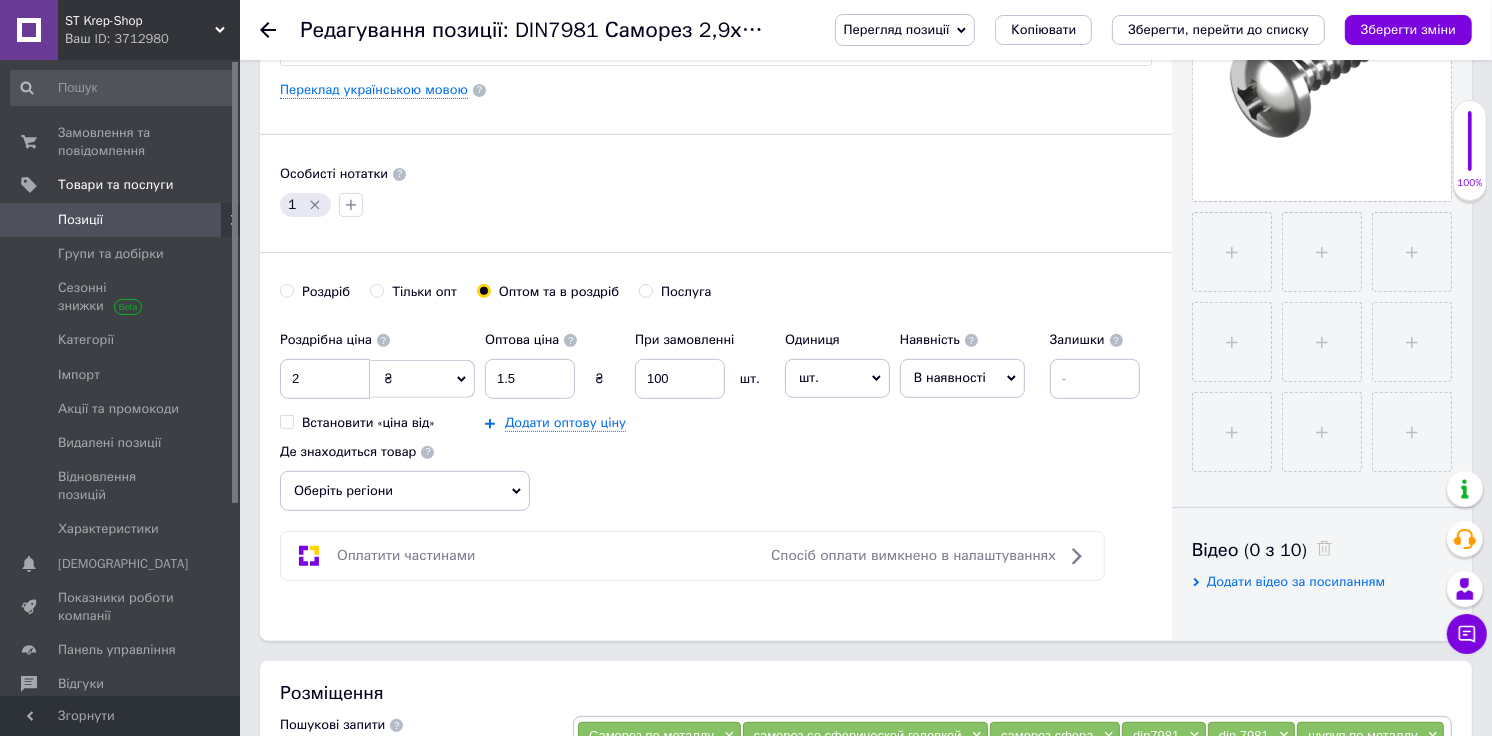 click on "шт." at bounding box center (837, 378) 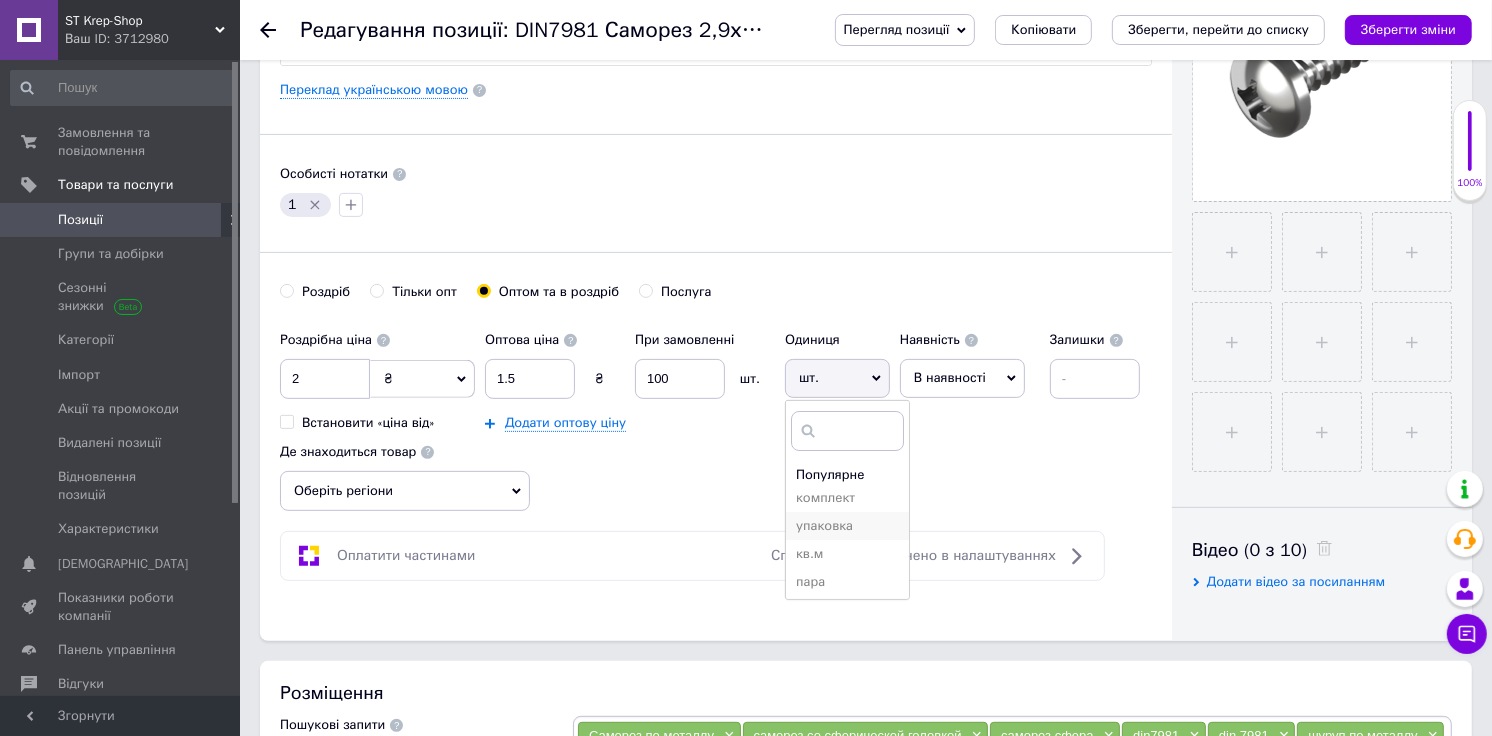 click on "упаковка" at bounding box center (847, 526) 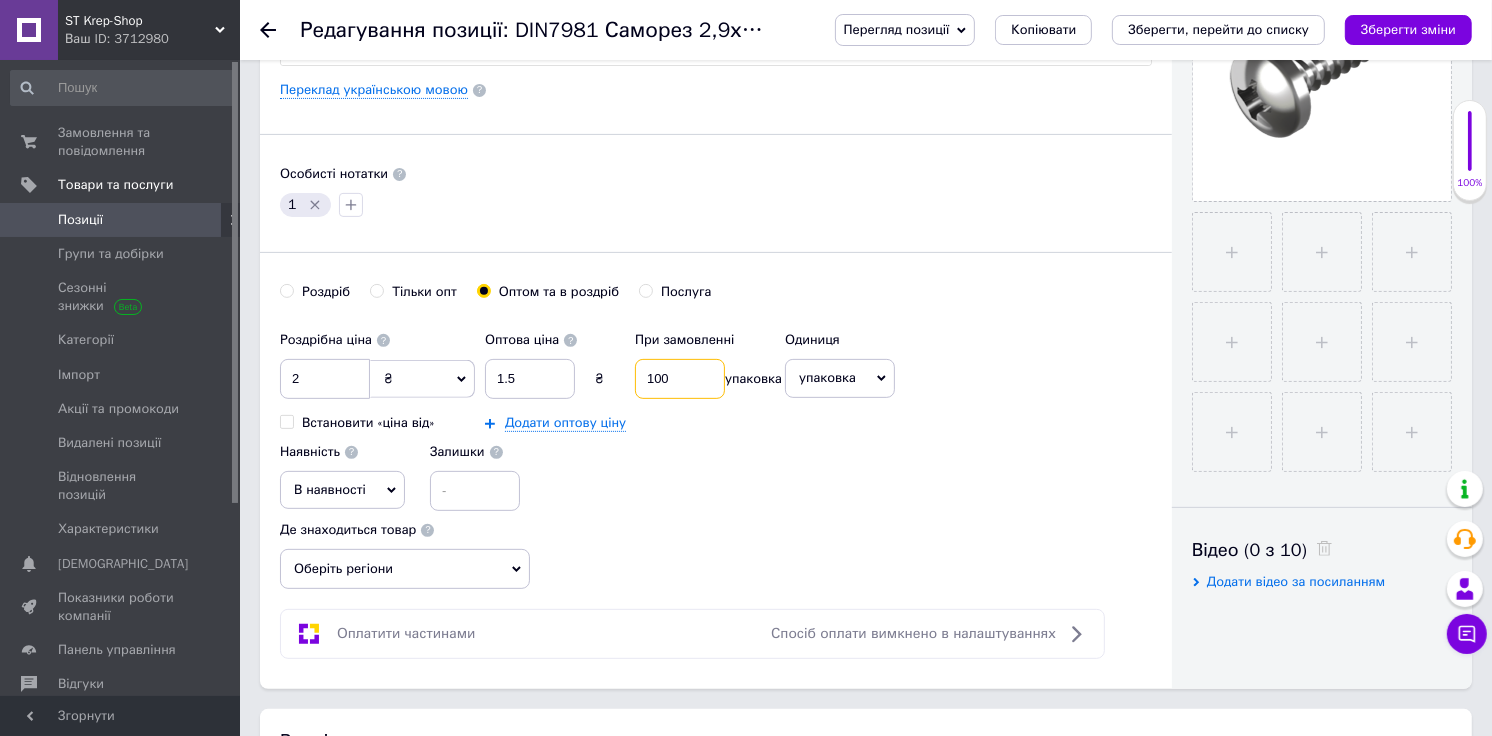 drag, startPoint x: 688, startPoint y: 381, endPoint x: 555, endPoint y: 374, distance: 133.18408 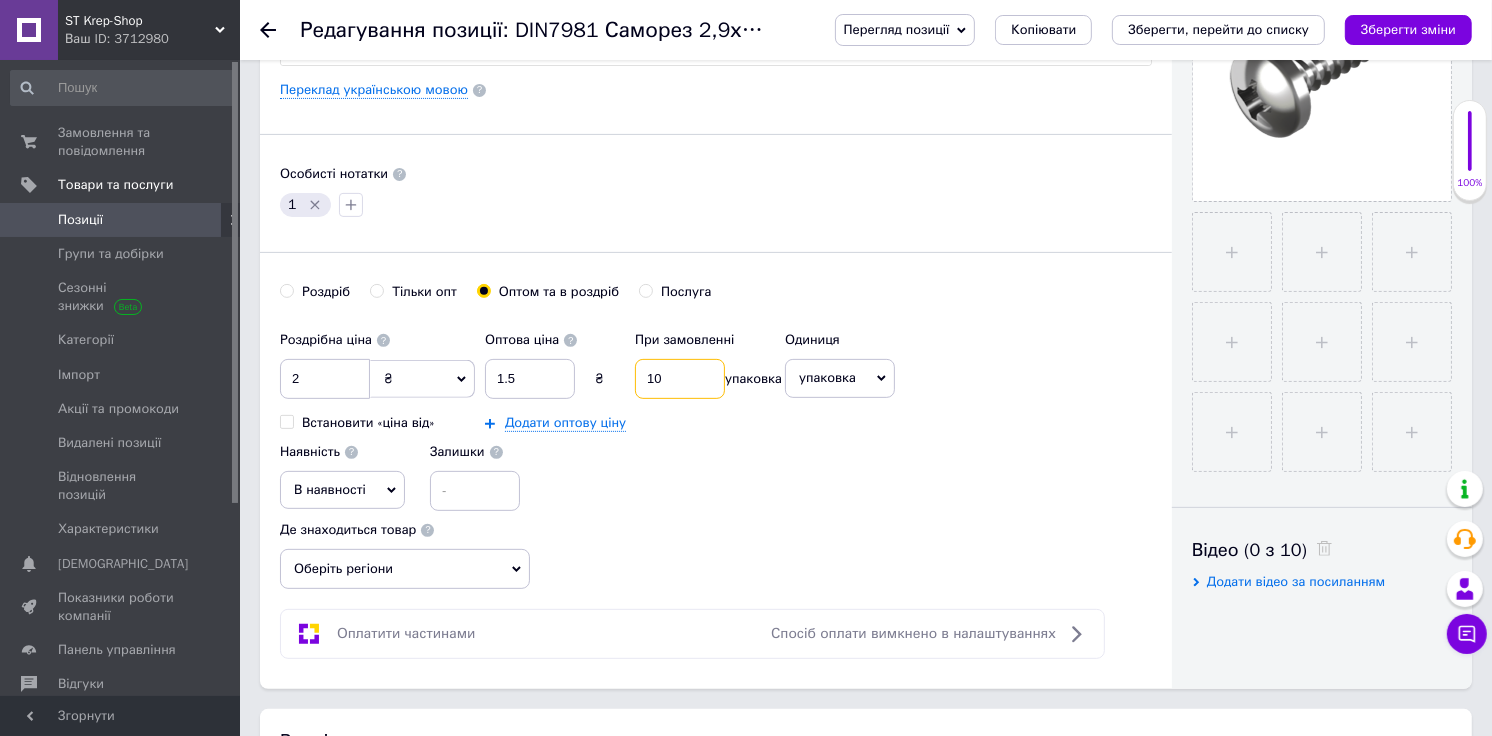 type on "10" 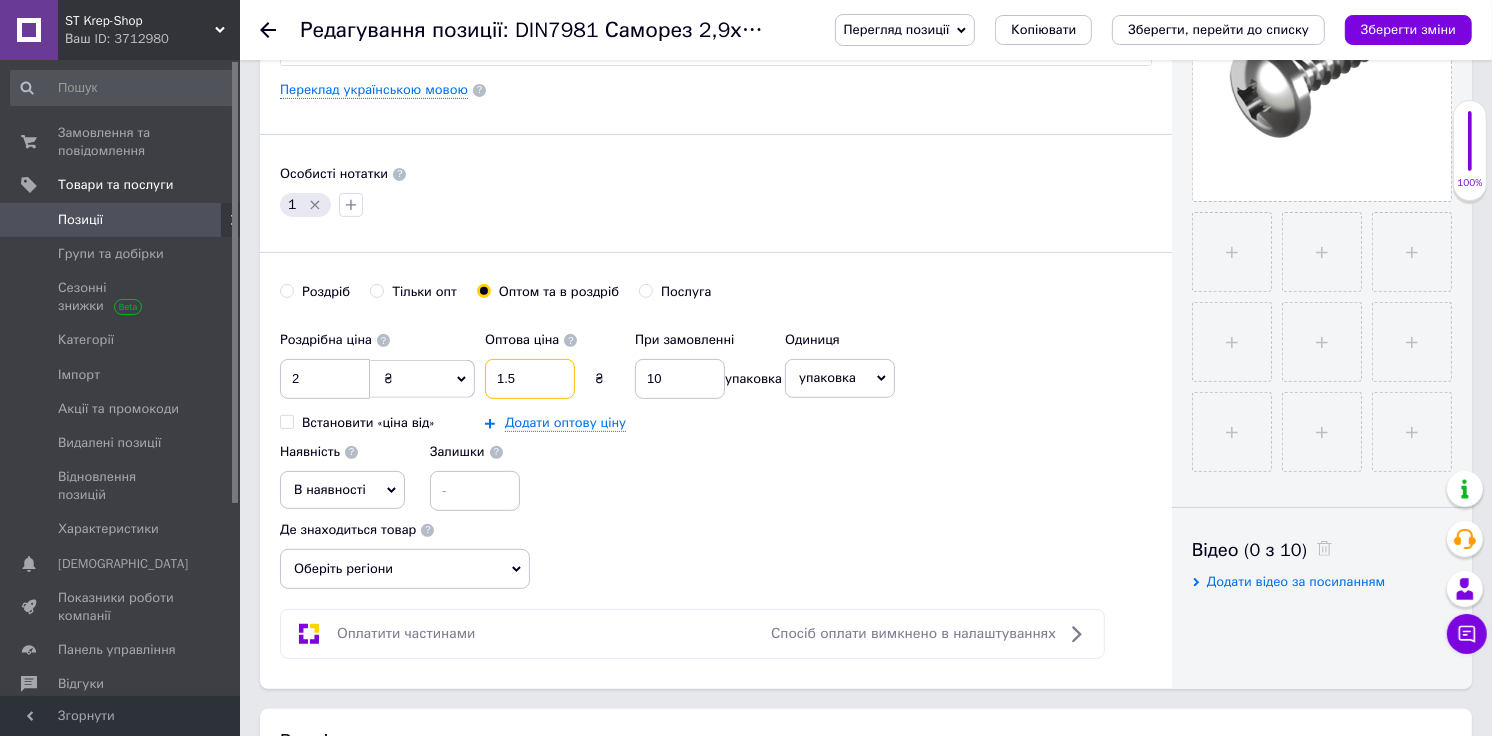 drag, startPoint x: 541, startPoint y: 377, endPoint x: 462, endPoint y: 385, distance: 79.40403 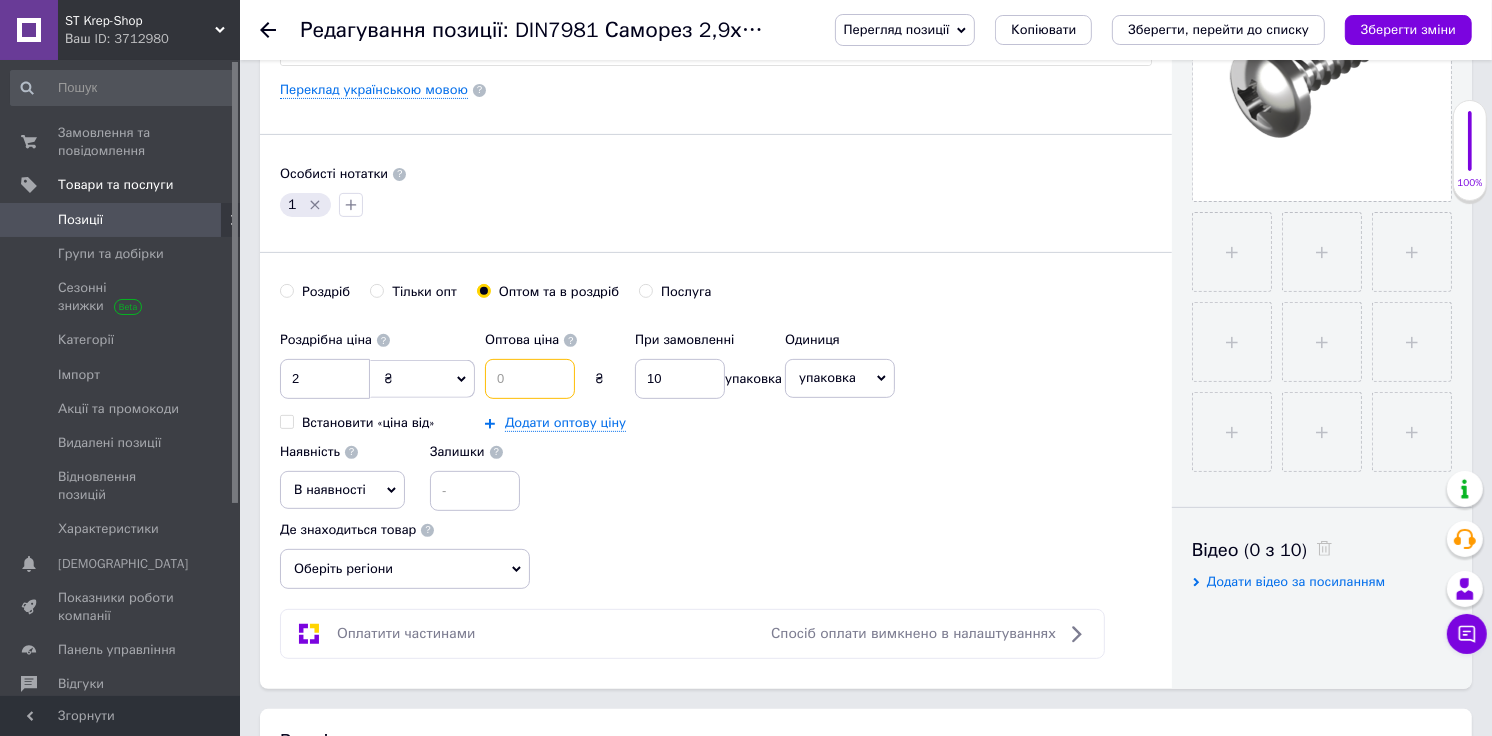 type 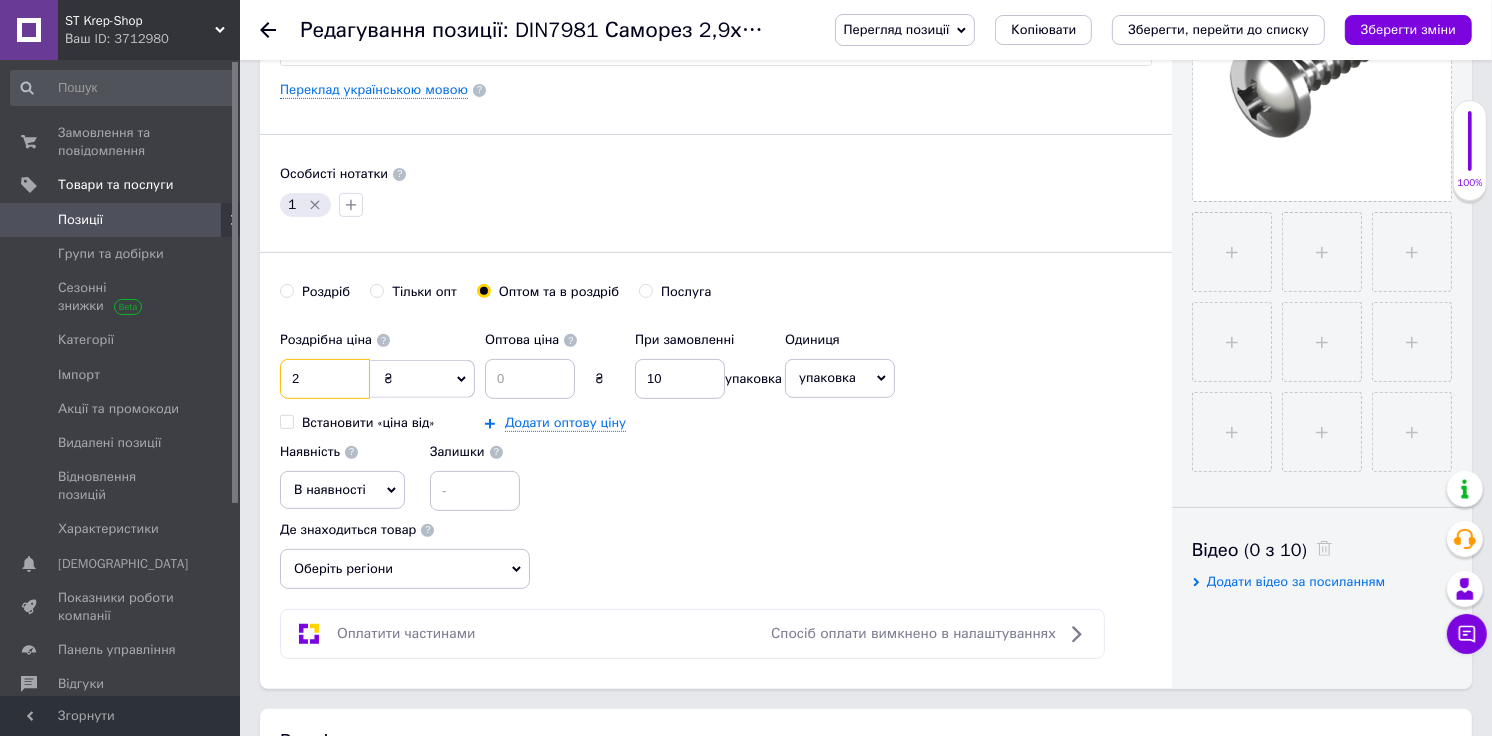 drag, startPoint x: 337, startPoint y: 377, endPoint x: 254, endPoint y: 372, distance: 83.15047 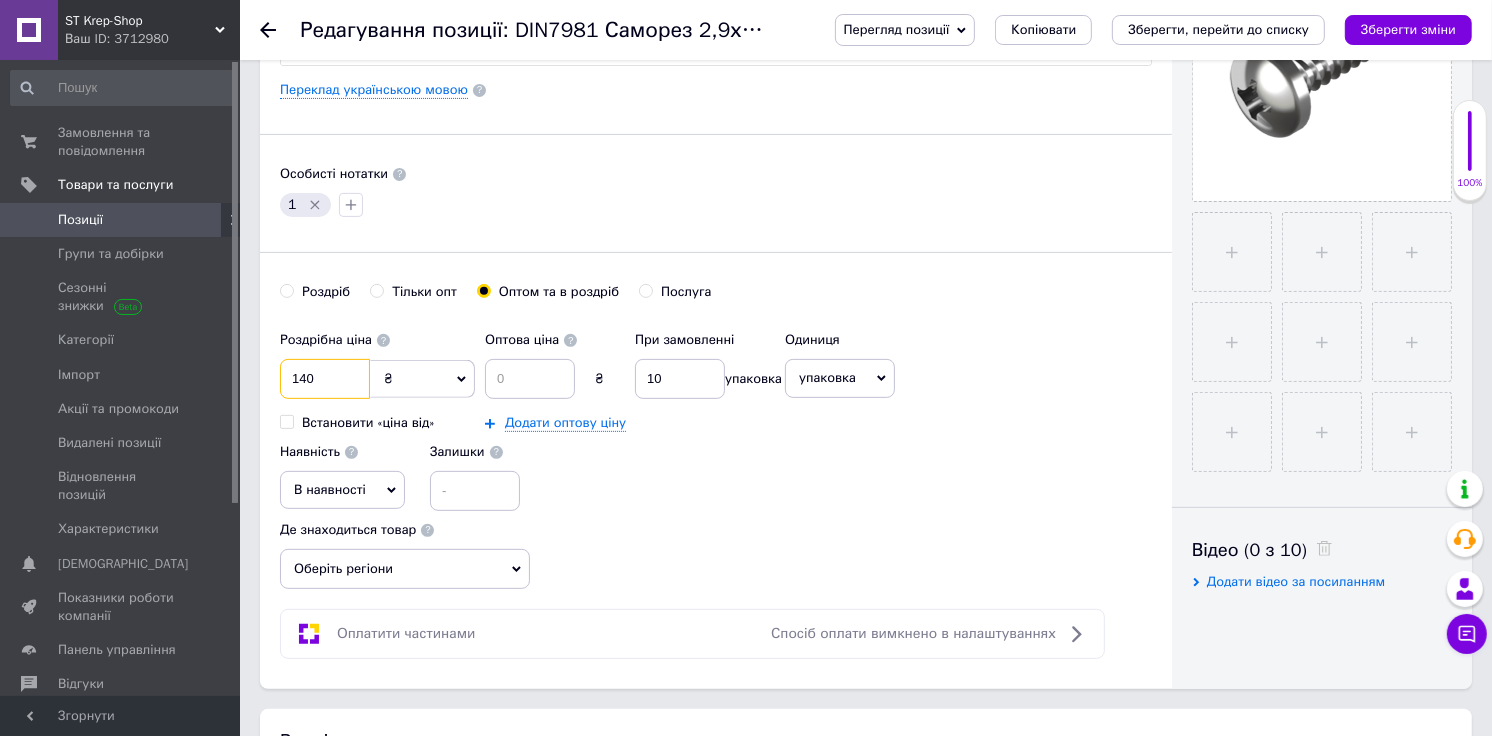 type on "140" 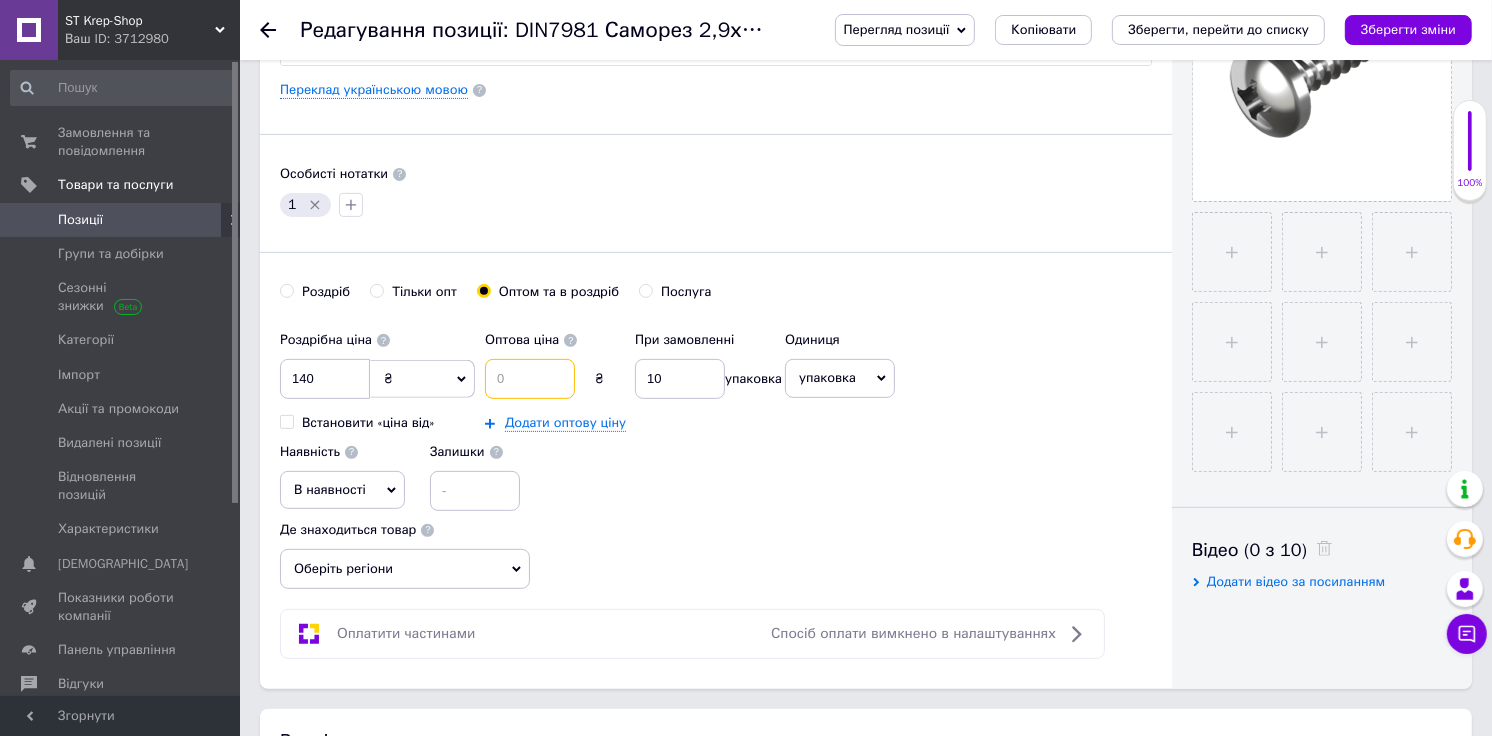 click at bounding box center [530, 379] 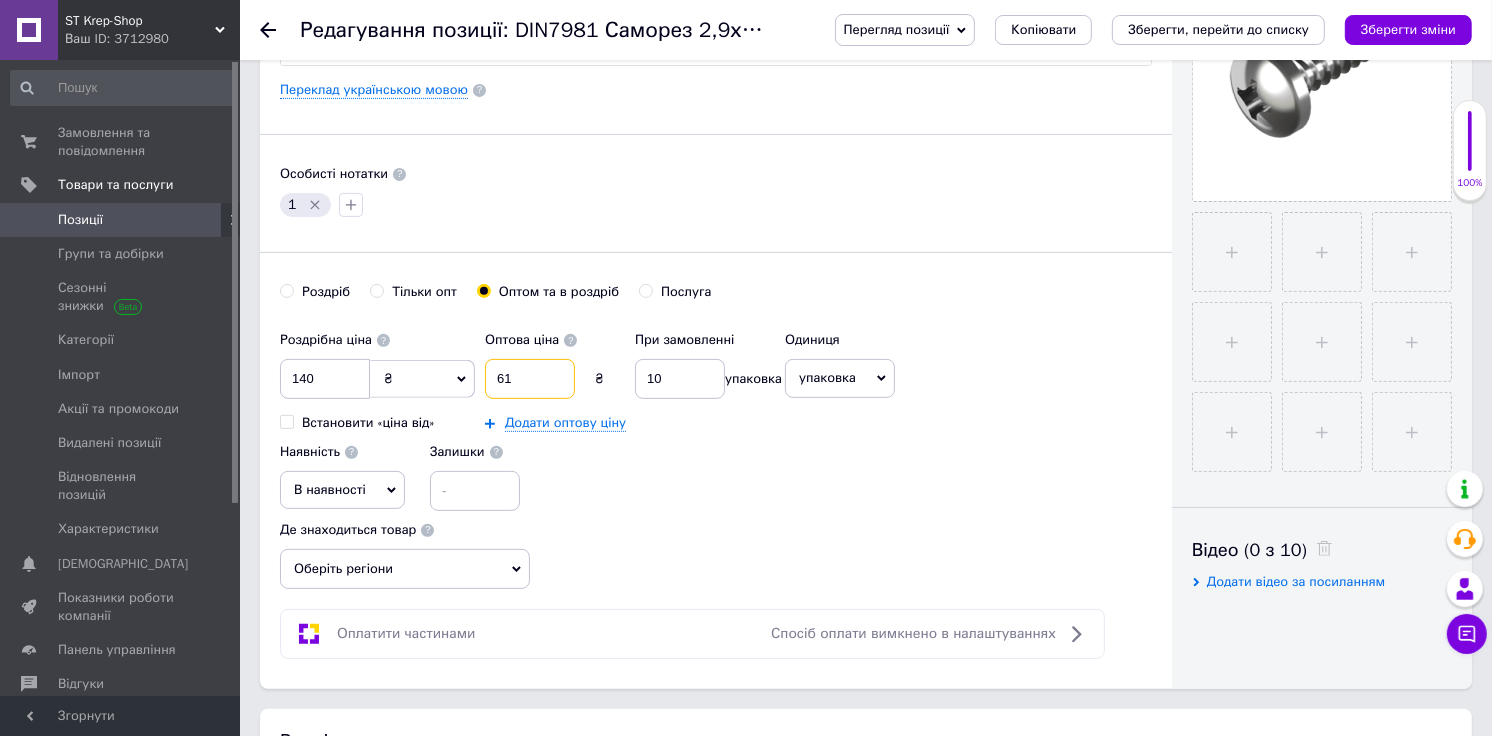 type on "61" 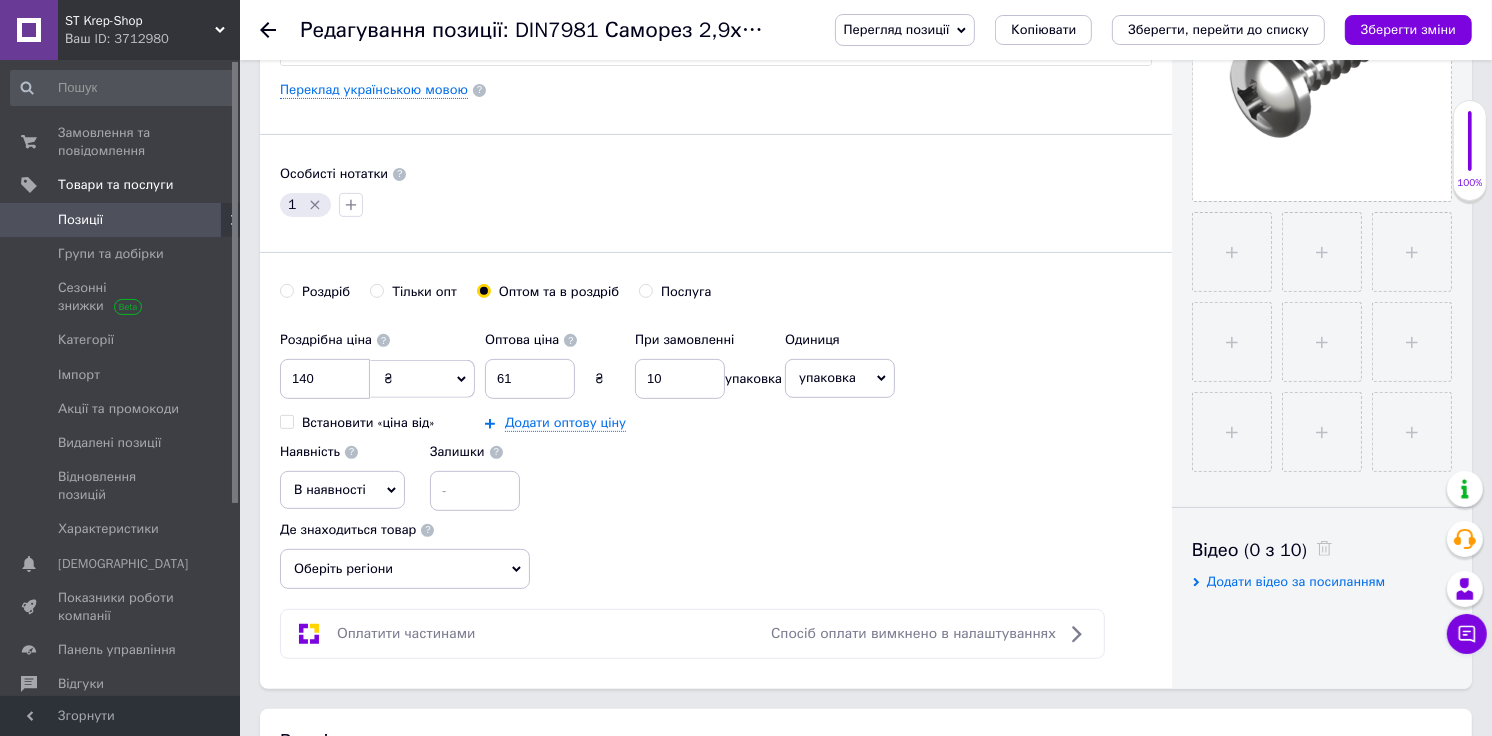 click on "Роздрібна ціна 140 ₴ $ EUR CHF GBP ¥ PLN ₸ MDL HUF KGS CNY TRY KRW lei Встановити «ціна від» Оптова ціна 61 ₴ При замовленні 10 упаковка Додати оптову ціну Одиниця упаковка Популярне шт. комплект кв.м пара м кг пог.м послуга т а автоцистерна ампула б балон банка блістер бобіна бочка [PERSON_NAME] бухта в ват виїзд відро г г га година гр/кв.м гігакалорія д дав два місяці день доба доза є єврокуб з зміна к кВт каністра карат кв.дм кв.м кв.см кв.фут квартал кг кг/кв.м км колесо комплект коробка куб.дм куб.м л л лист м м мВт мл мм моток місяць мішок н набір номер о об'єкт од. п палетомісце пара партія 1" at bounding box center [716, 416] 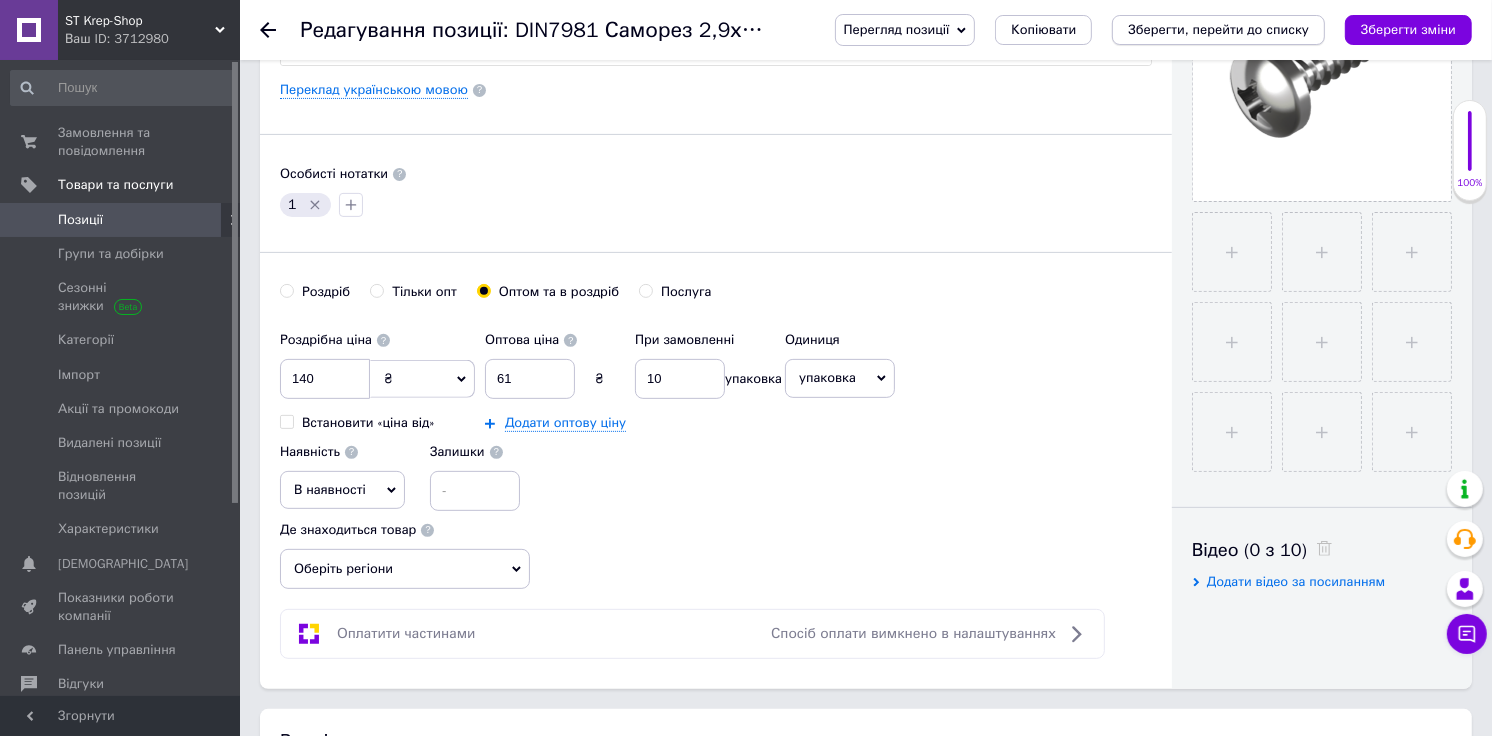 click on "Зберегти, перейти до списку" at bounding box center (1218, 29) 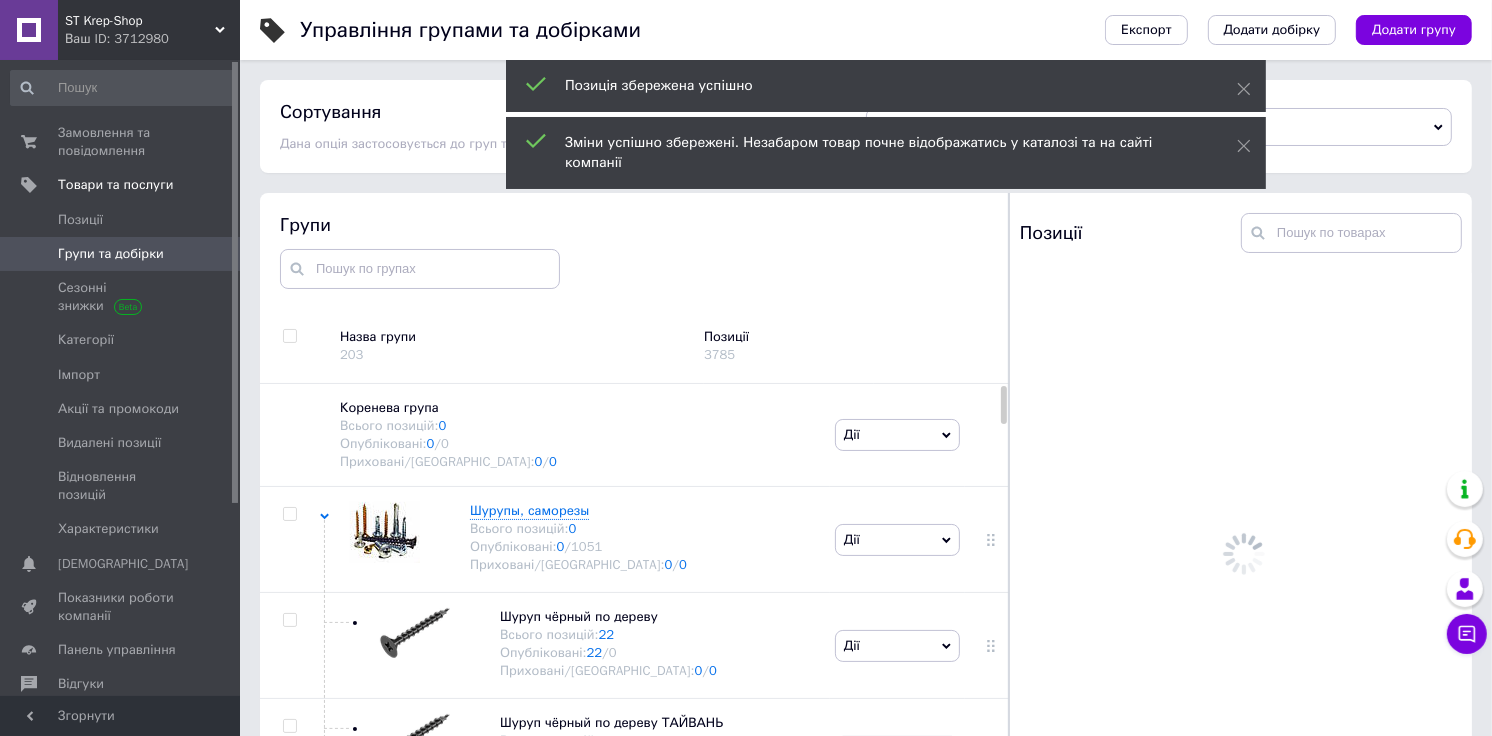 scroll, scrollTop: 113, scrollLeft: 0, axis: vertical 